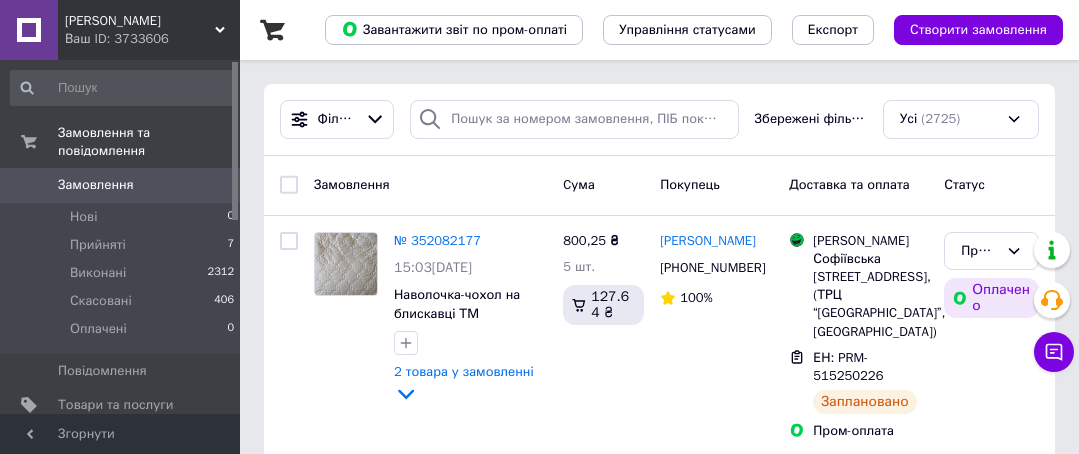 scroll, scrollTop: 0, scrollLeft: 0, axis: both 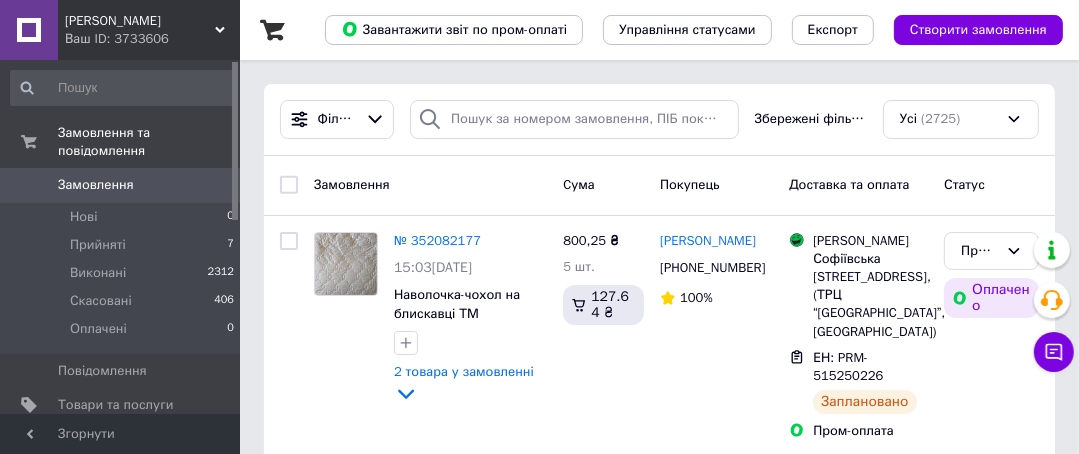 click 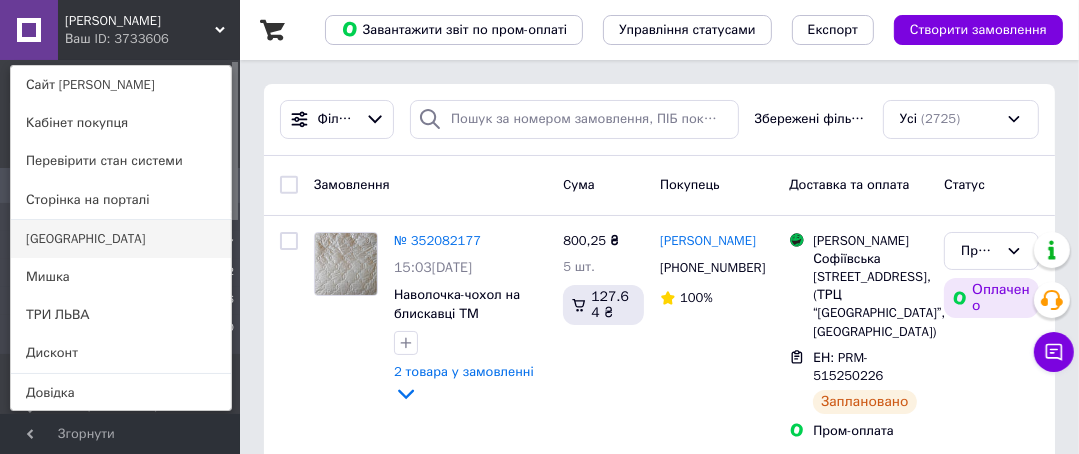 click on "[GEOGRAPHIC_DATA]" at bounding box center (121, 239) 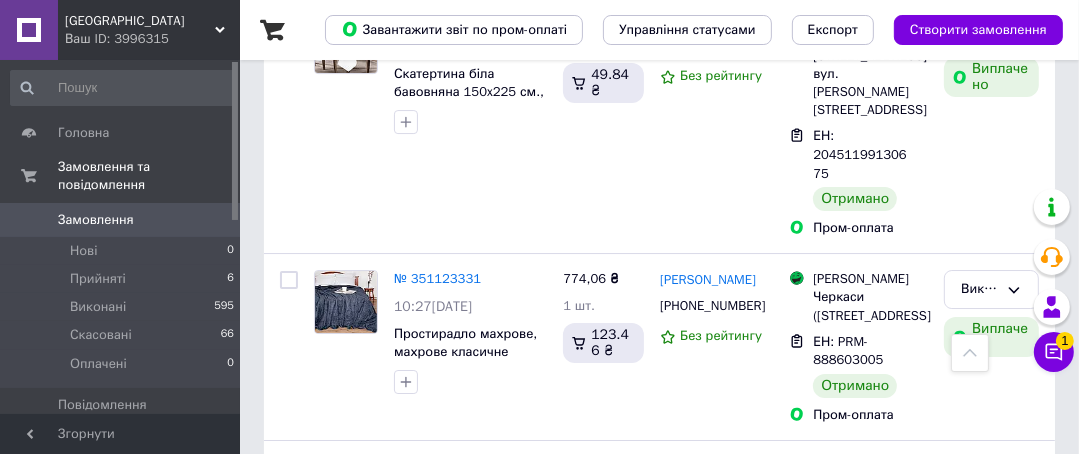 scroll, scrollTop: 5196, scrollLeft: 0, axis: vertical 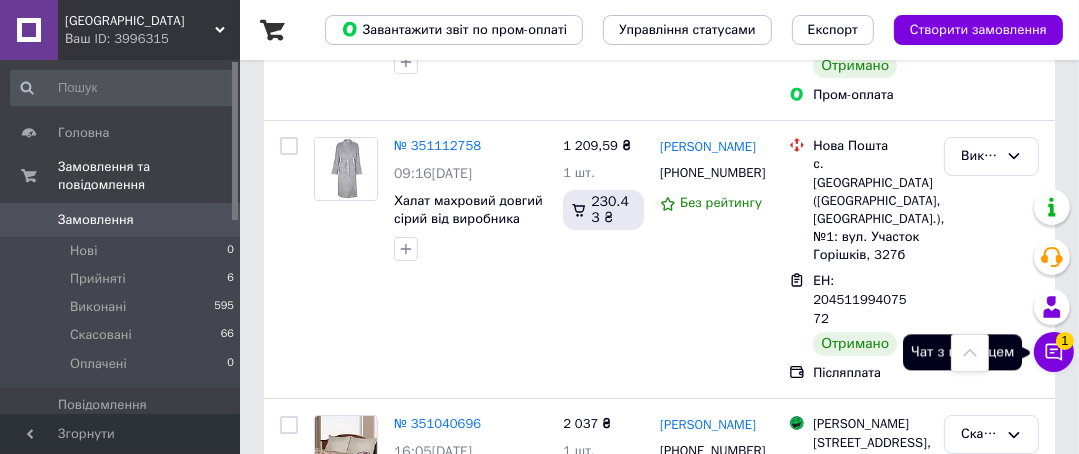 click 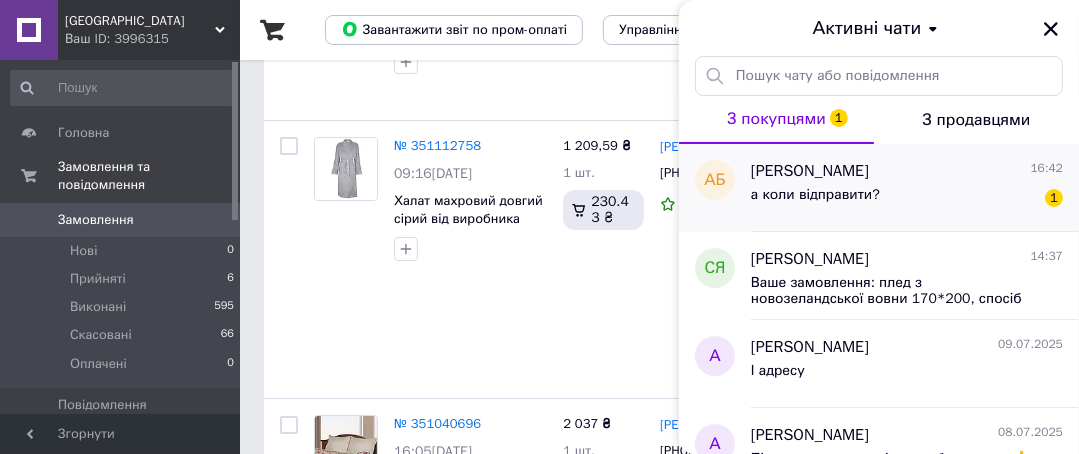 click on "а коли відправити?" at bounding box center [815, 195] 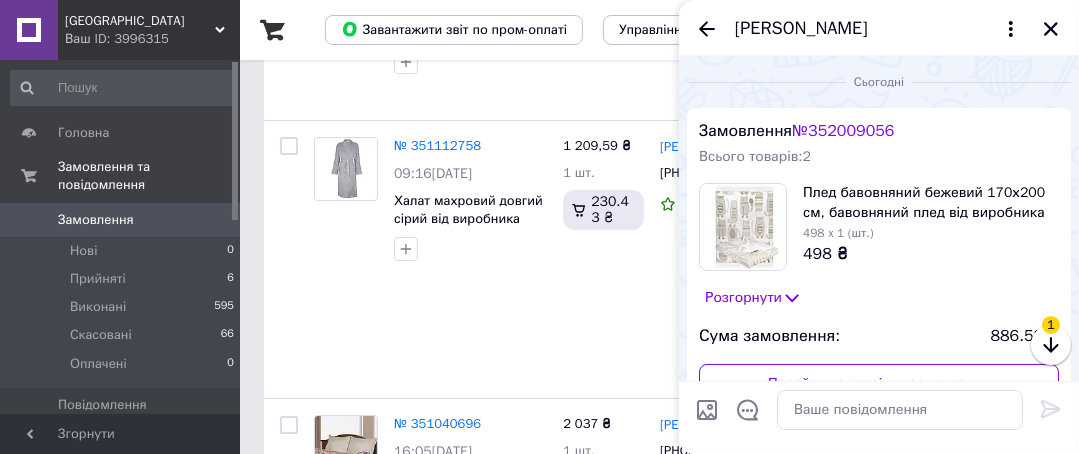 scroll, scrollTop: 303, scrollLeft: 0, axis: vertical 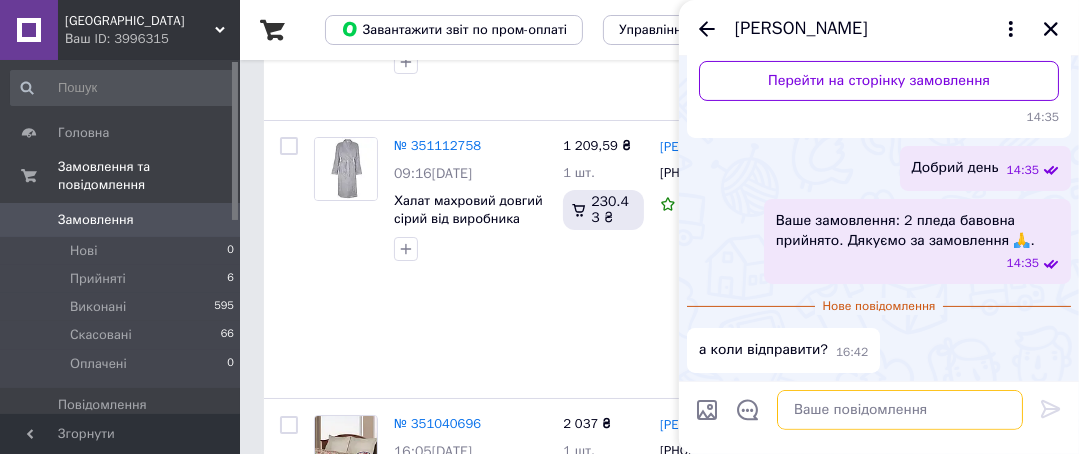click at bounding box center (900, 410) 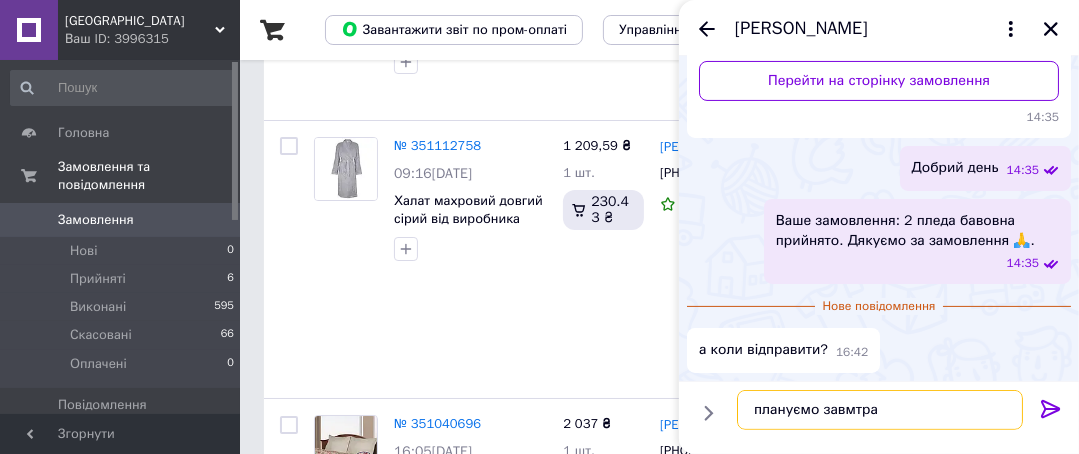 click on "плануємо завмтра" at bounding box center [880, 410] 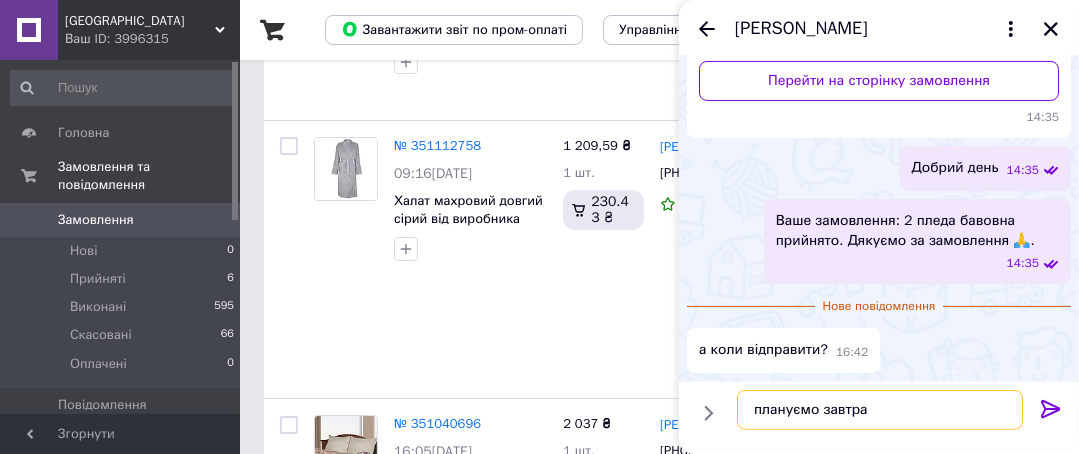 type on "плануємо завтра" 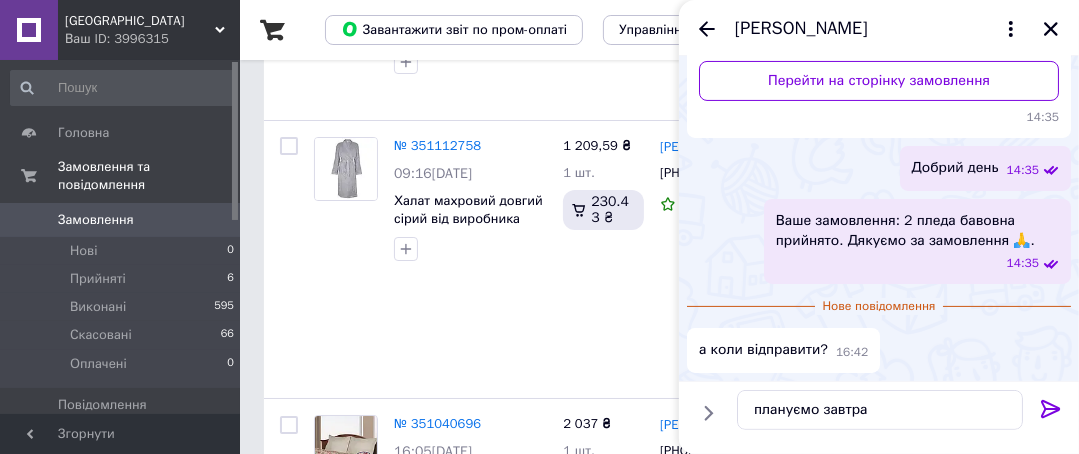 click 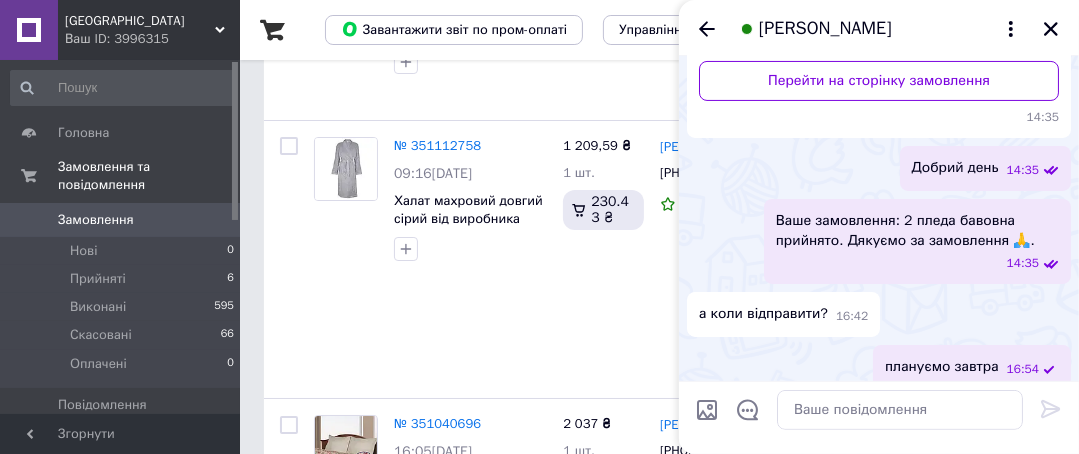scroll, scrollTop: 320, scrollLeft: 0, axis: vertical 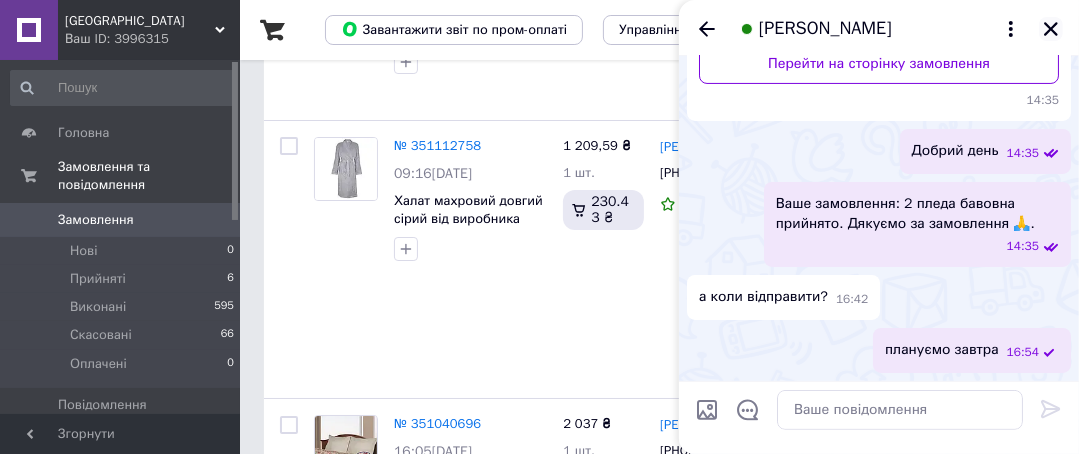 click 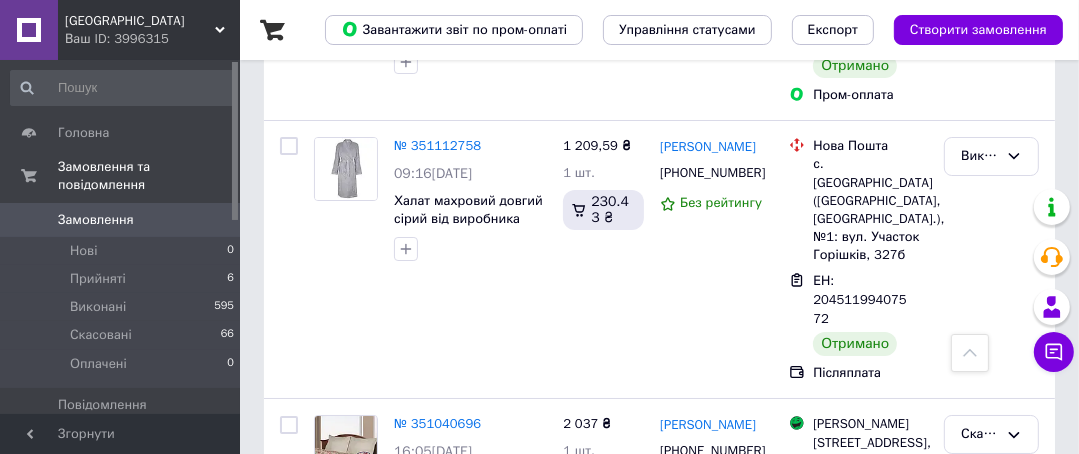 click 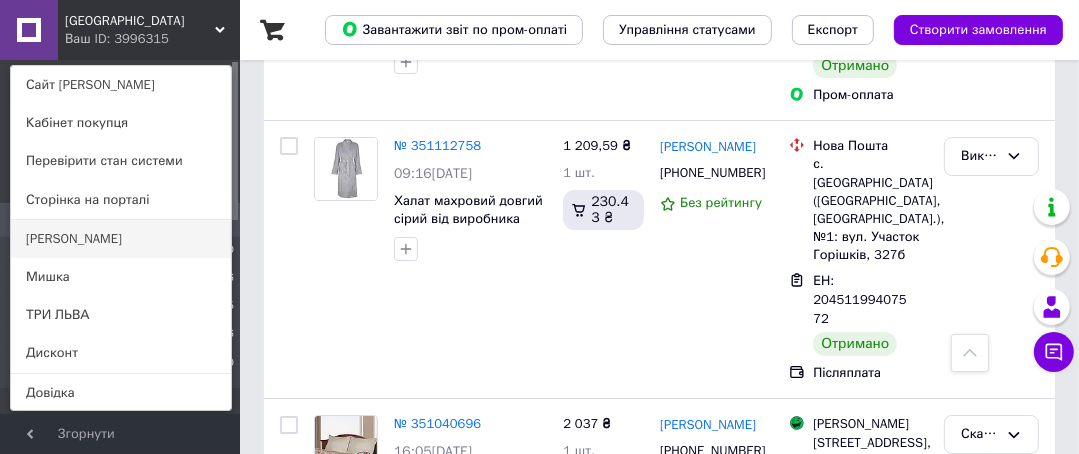 click on "[PERSON_NAME]" at bounding box center (121, 239) 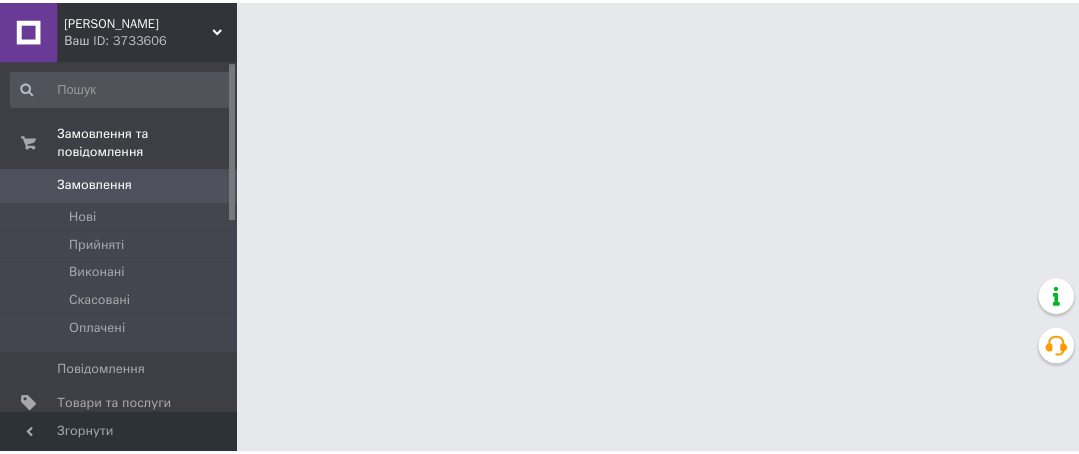 scroll, scrollTop: 0, scrollLeft: 0, axis: both 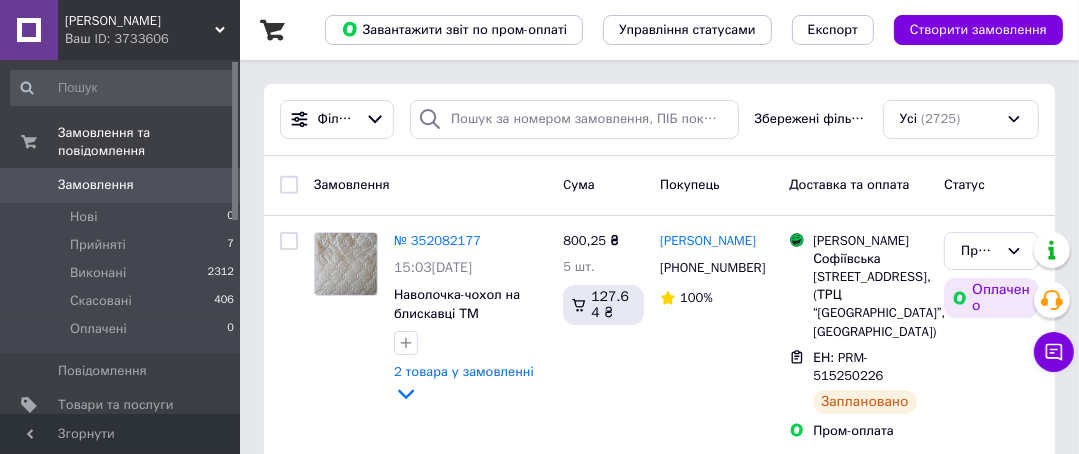 click 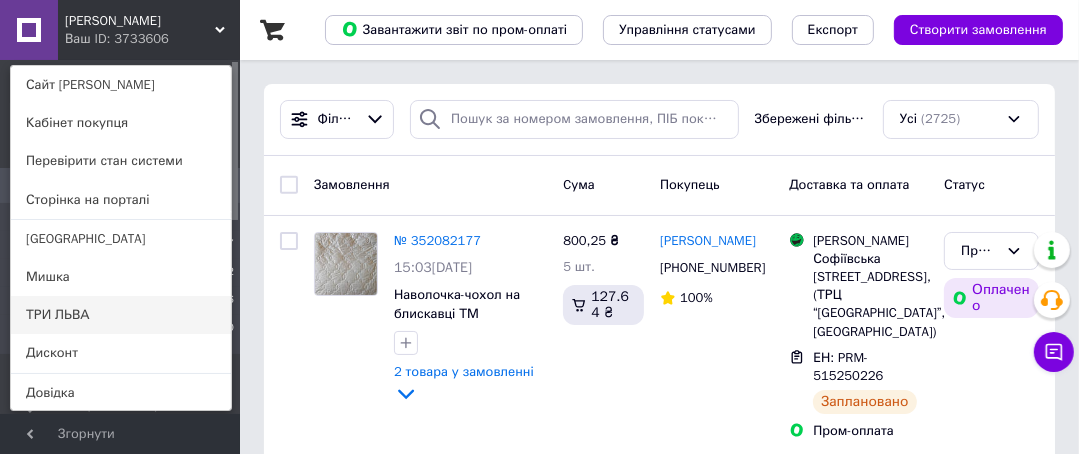 click on "ТРИ ЛЬВА" at bounding box center [121, 315] 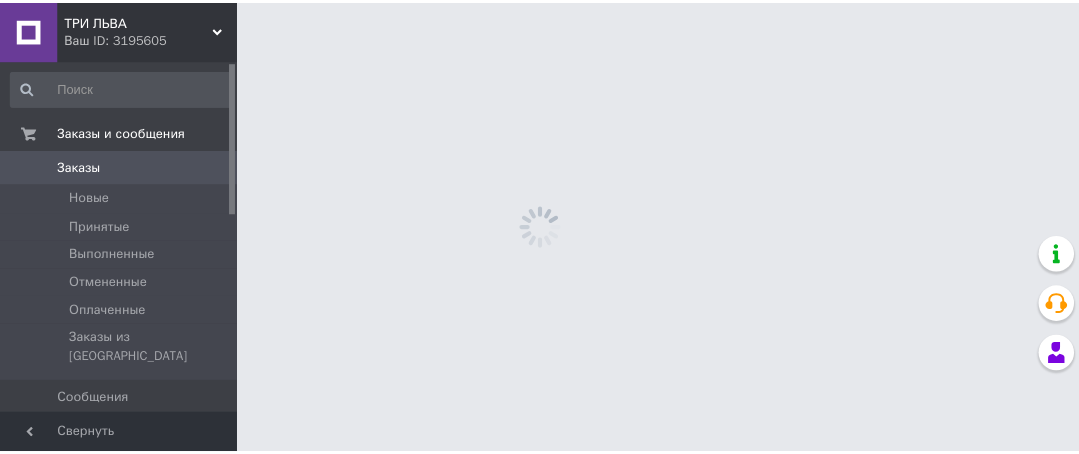 scroll, scrollTop: 0, scrollLeft: 0, axis: both 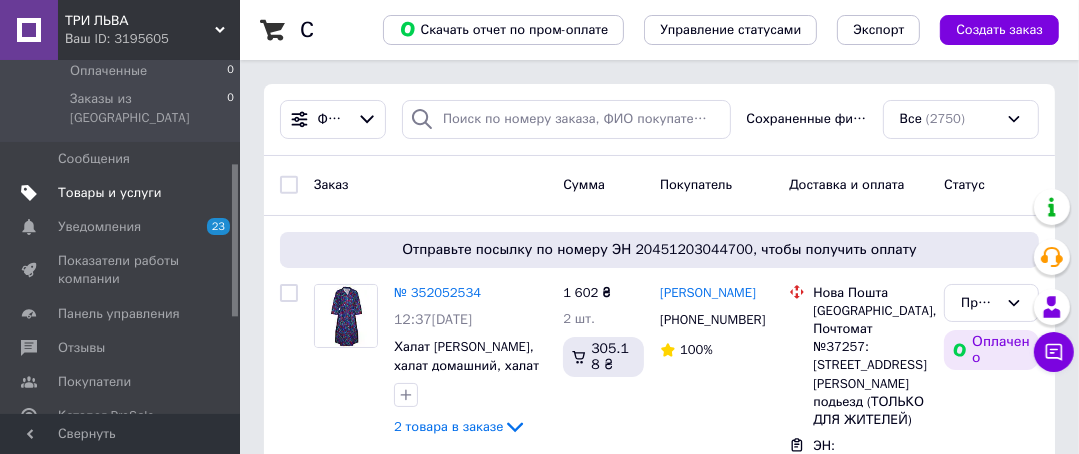 click on "Товары и услуги" at bounding box center [110, 193] 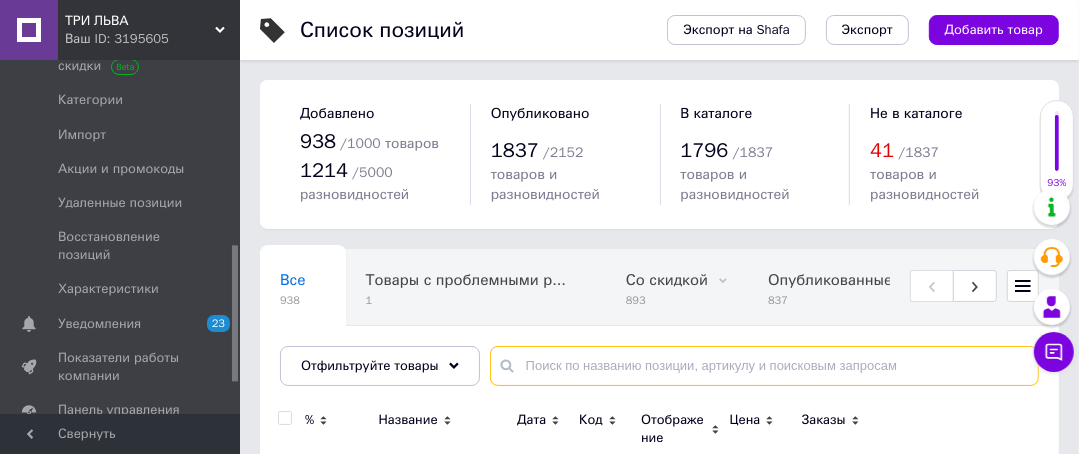 click at bounding box center (764, 366) 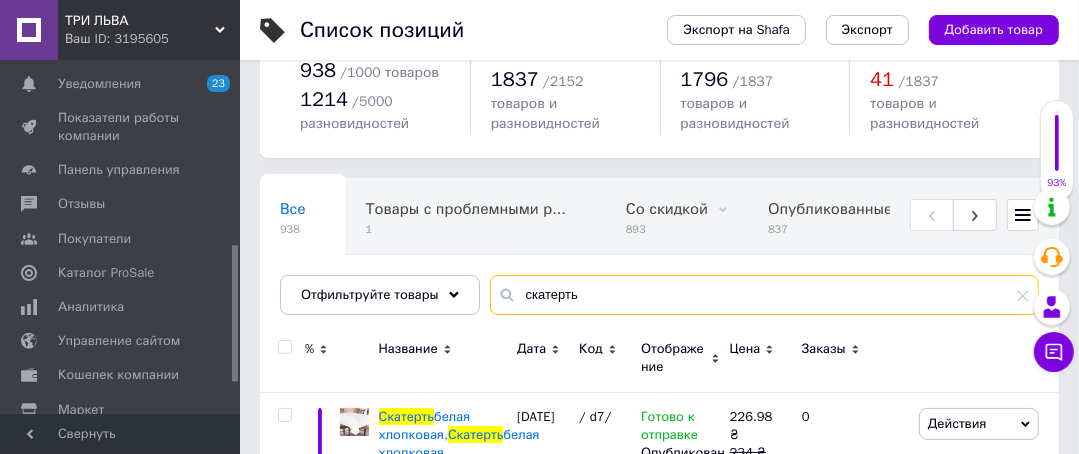 scroll, scrollTop: 240, scrollLeft: 0, axis: vertical 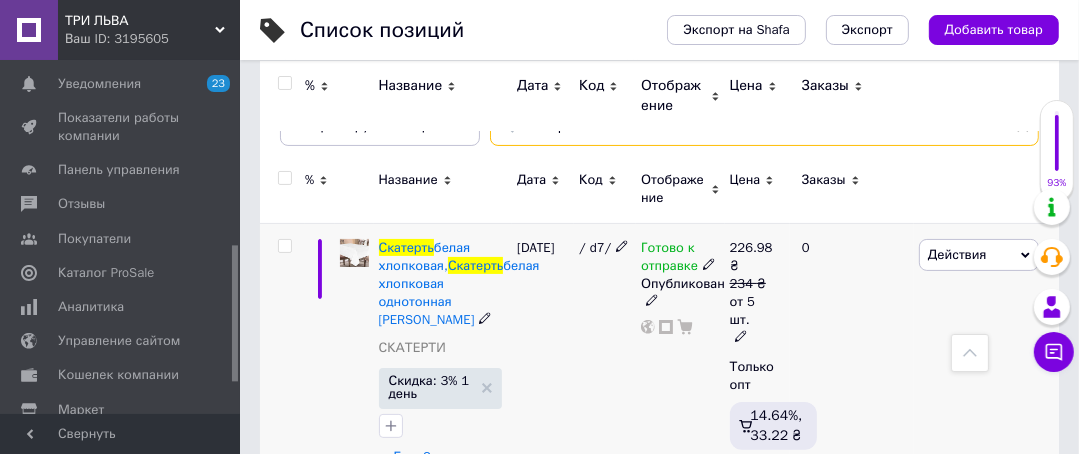 type on "скатерть" 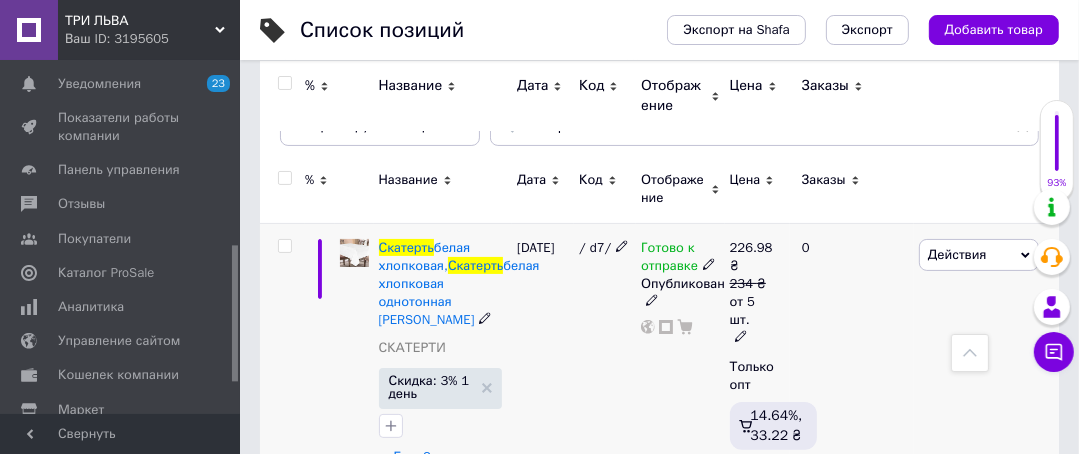 click 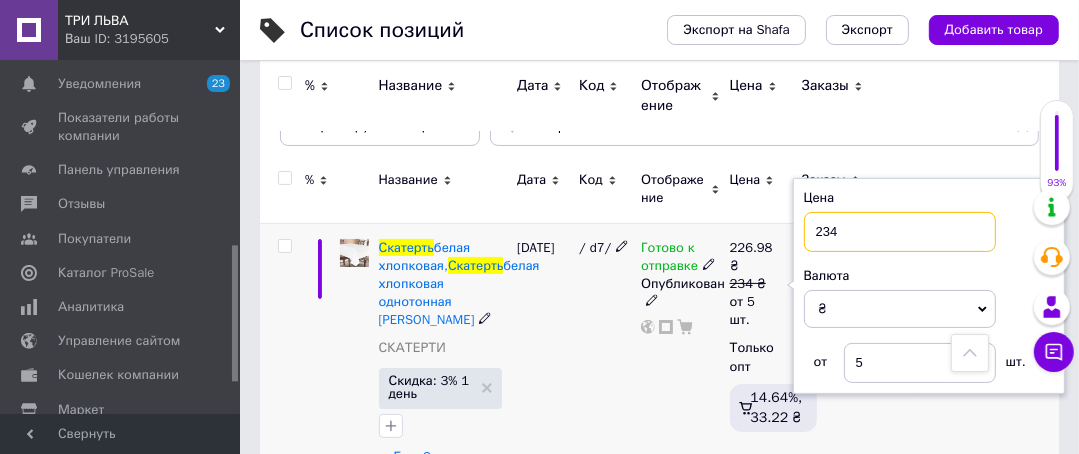 click on "234" at bounding box center (900, 232) 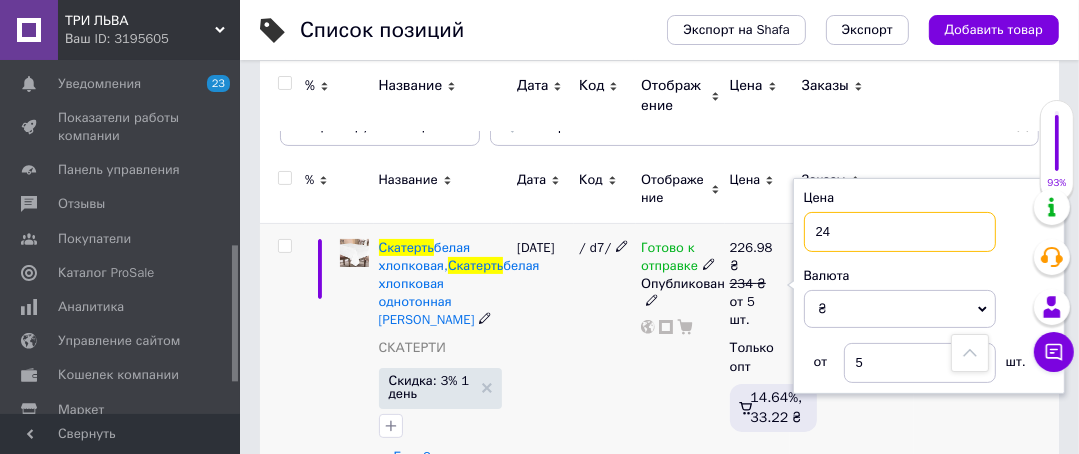 type on "246" 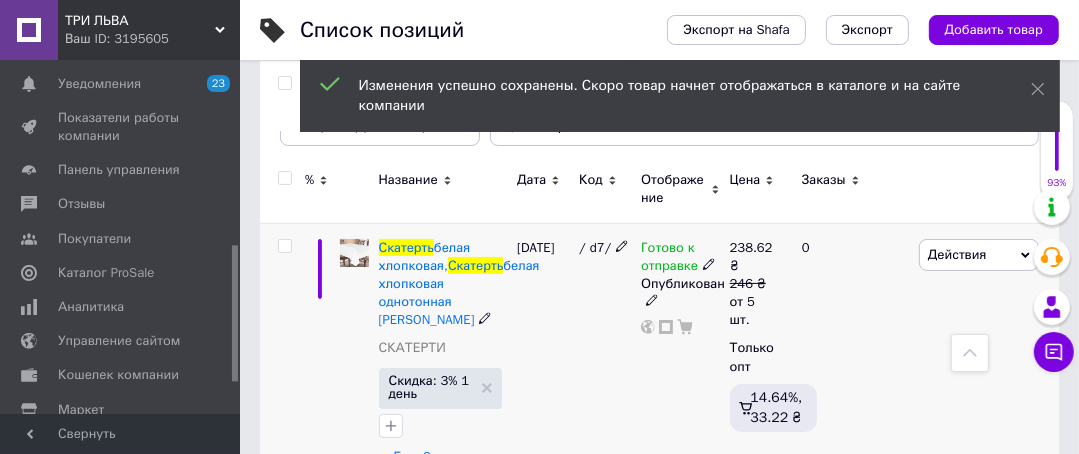 click on "Еще 2 разновидности" at bounding box center (451, 466) 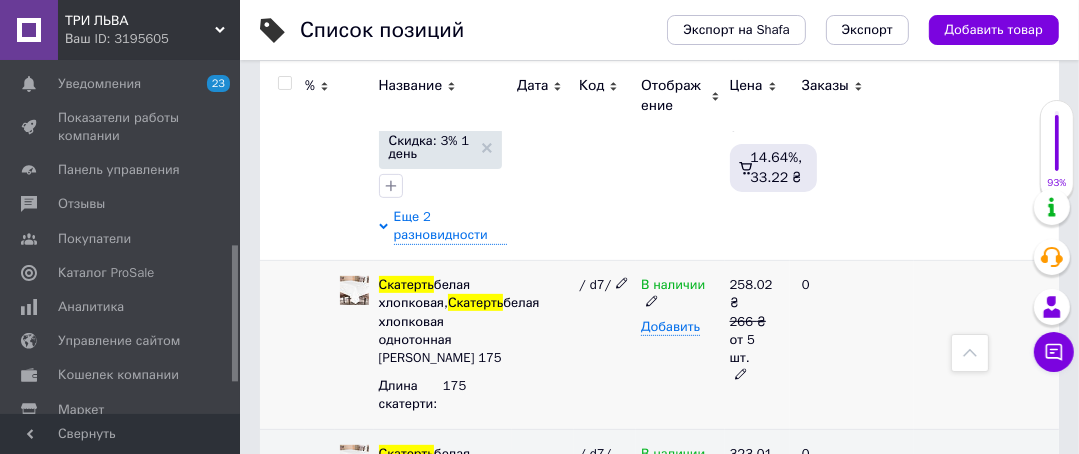 click 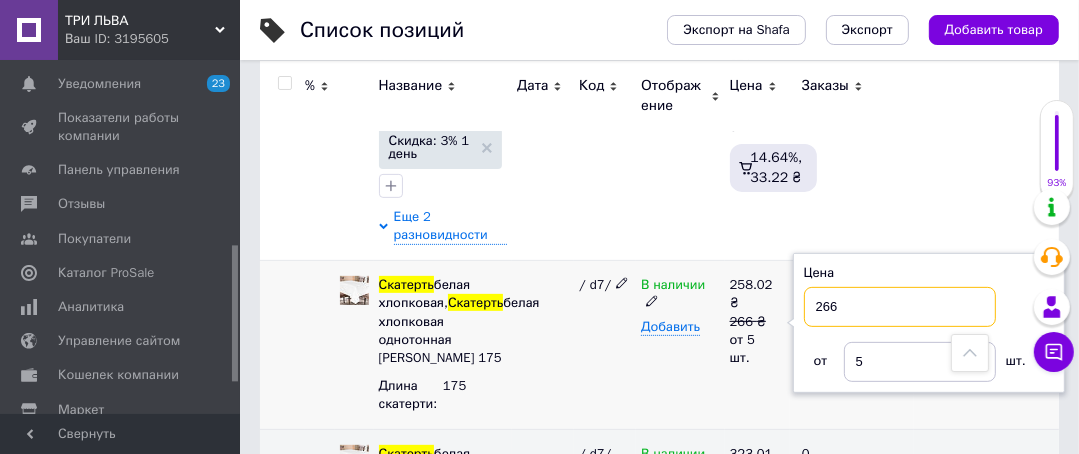 click on "266" at bounding box center (900, 307) 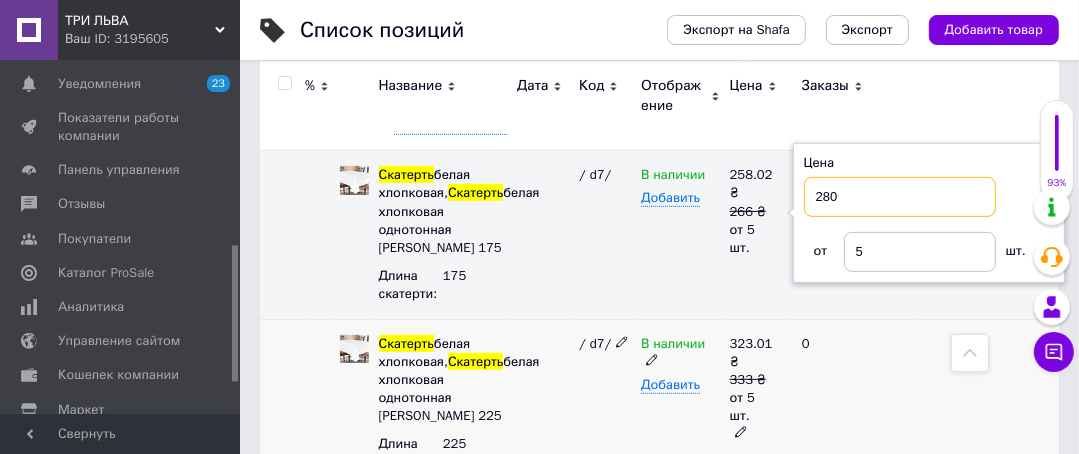 scroll, scrollTop: 640, scrollLeft: 0, axis: vertical 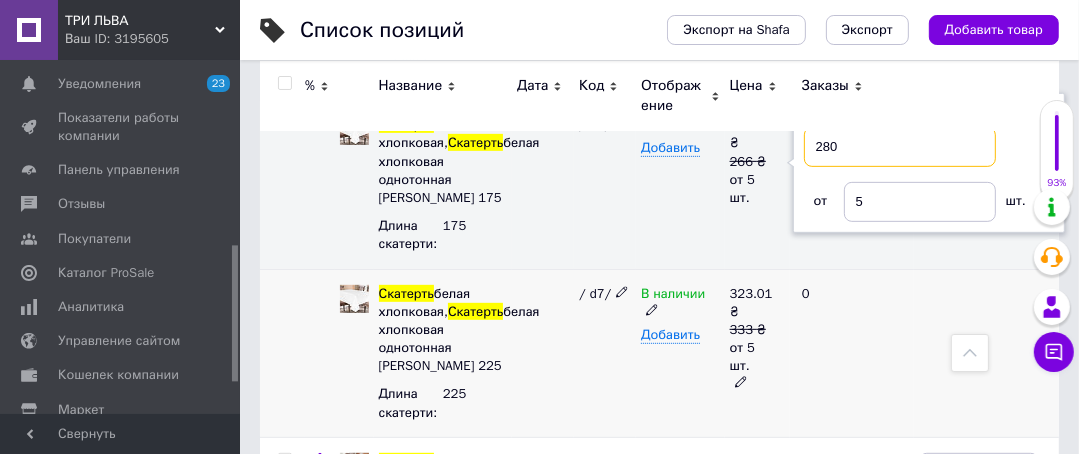 type on "280" 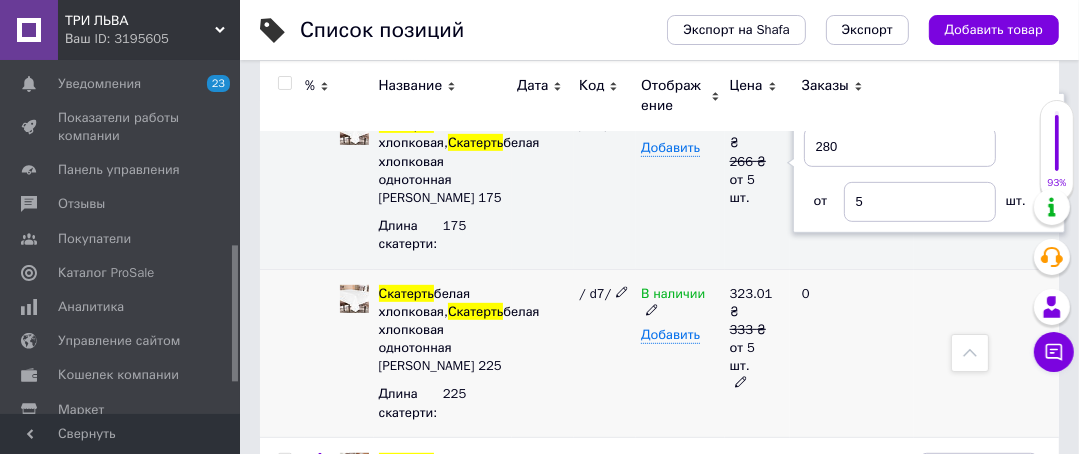 click 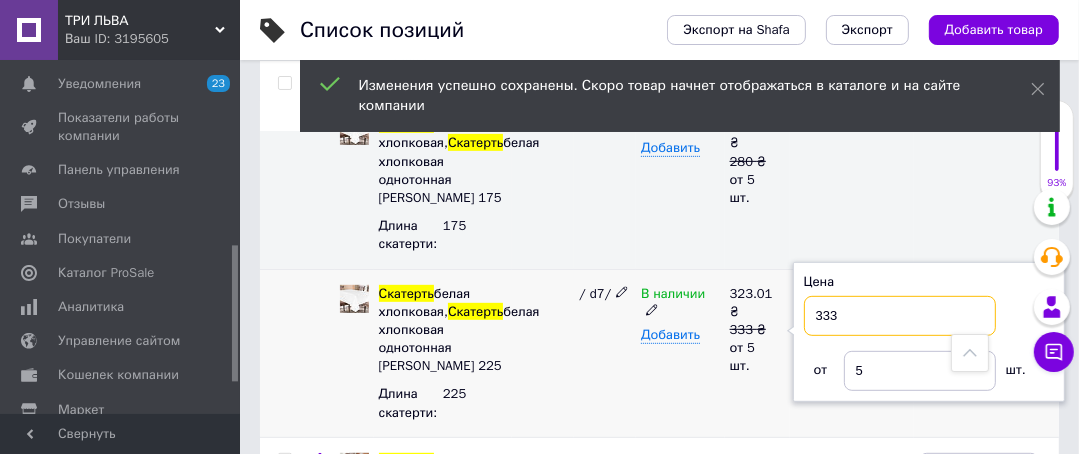 click on "333" at bounding box center (900, 316) 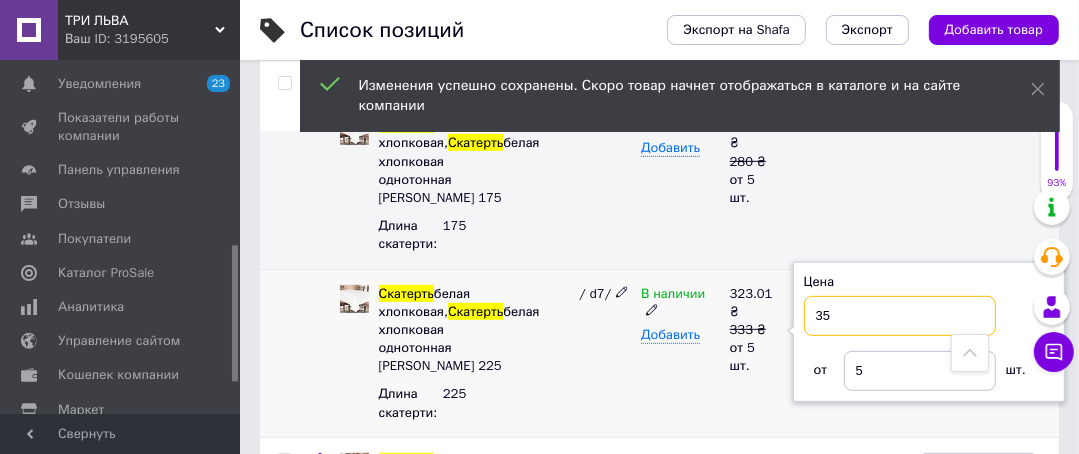 type on "351" 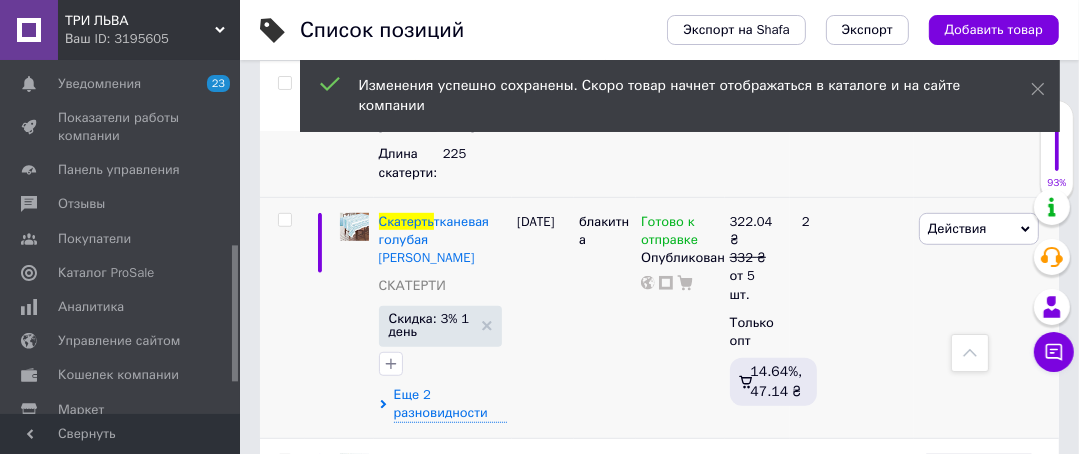 scroll, scrollTop: 1040, scrollLeft: 0, axis: vertical 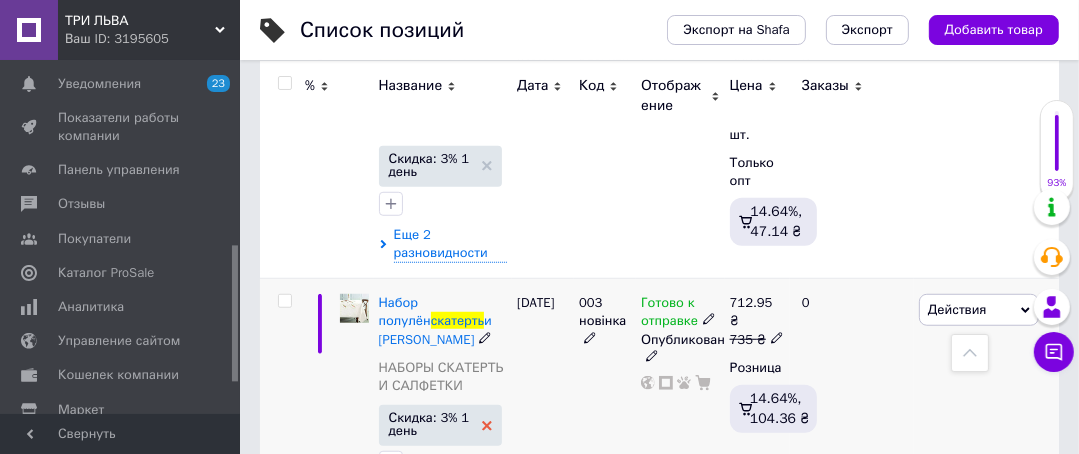 click 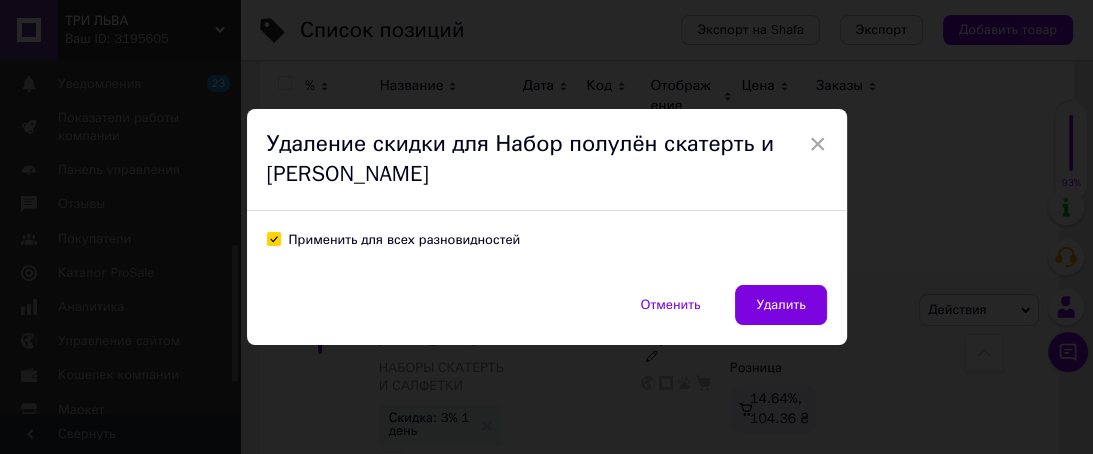 drag, startPoint x: 768, startPoint y: 311, endPoint x: 449, endPoint y: 305, distance: 319.05643 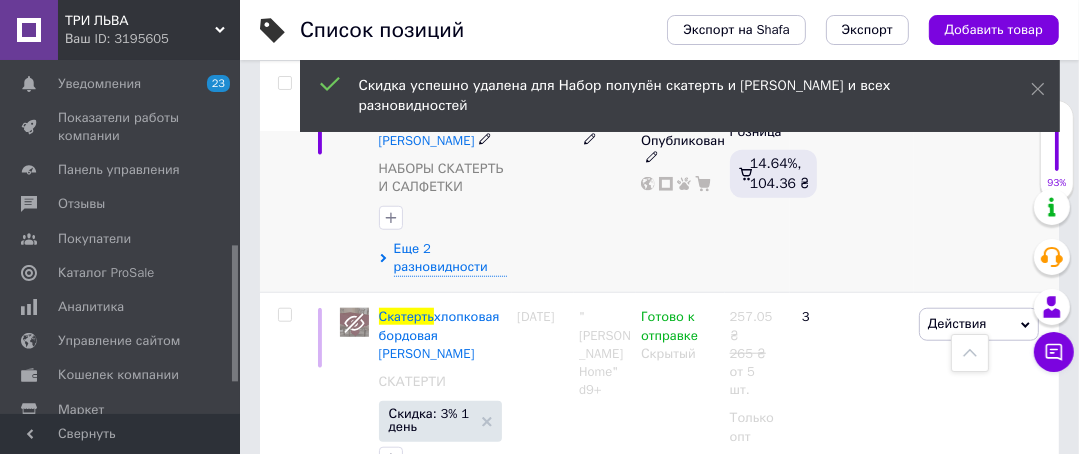 scroll, scrollTop: 1280, scrollLeft: 0, axis: vertical 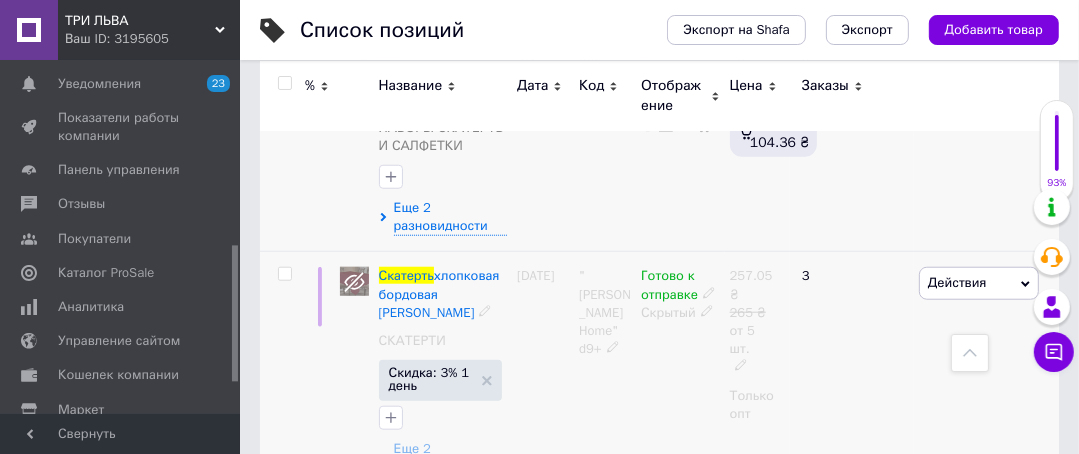 click 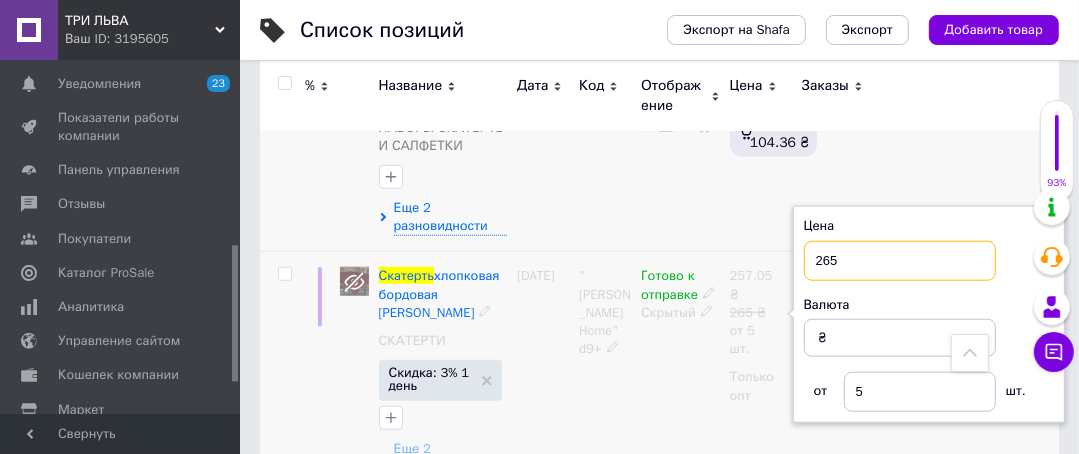 click on "265" at bounding box center [900, 261] 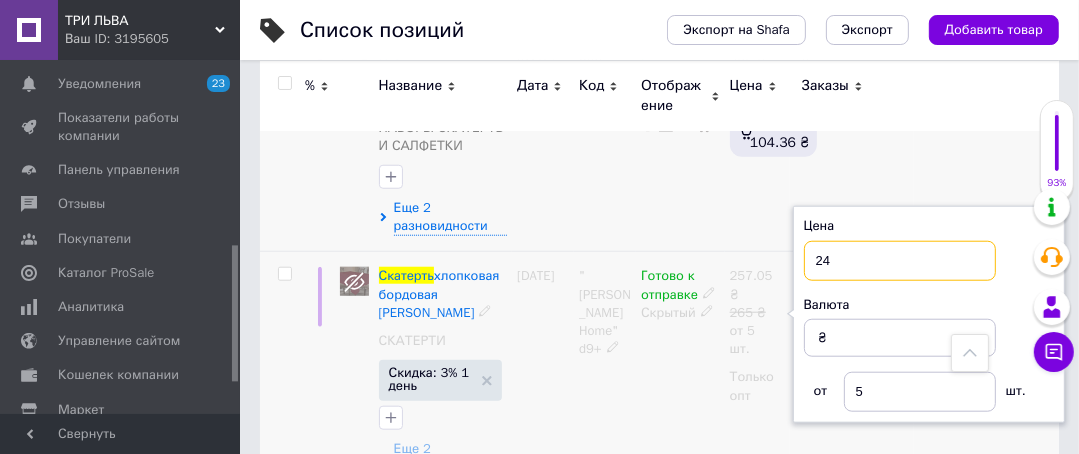 type on "246" 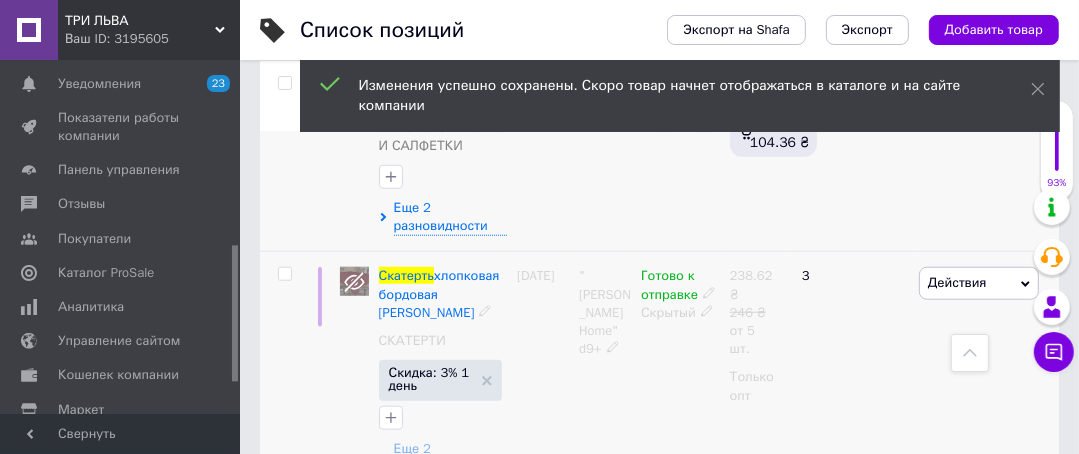 click on "Еще 2 разновидности" at bounding box center (451, 458) 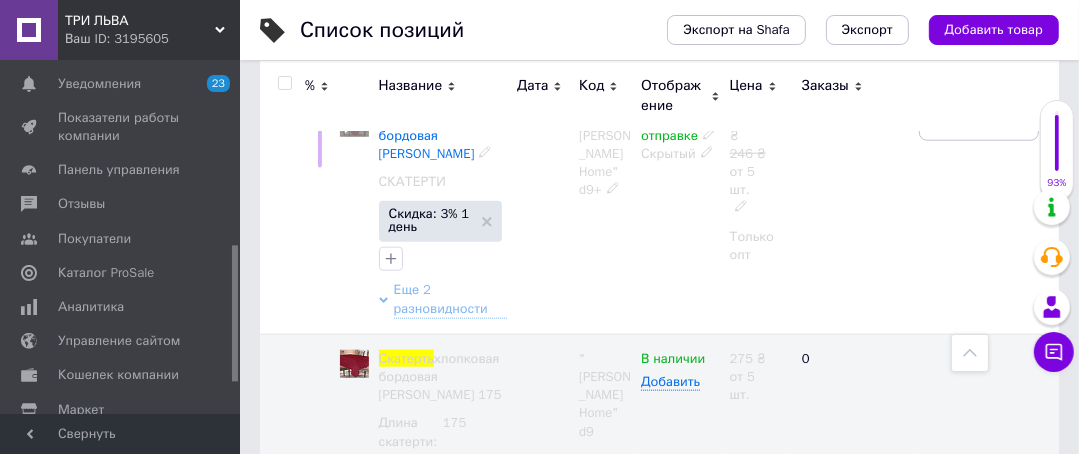 scroll, scrollTop: 1440, scrollLeft: 0, axis: vertical 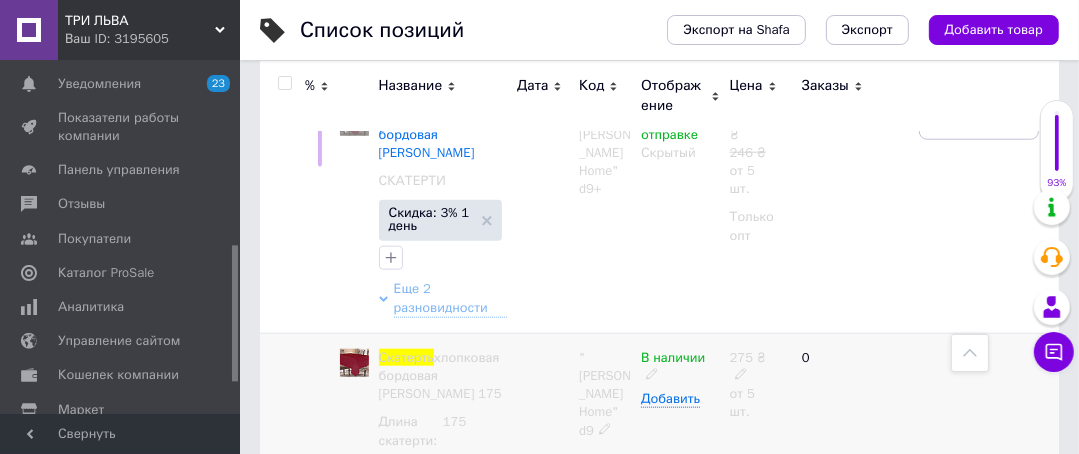 click 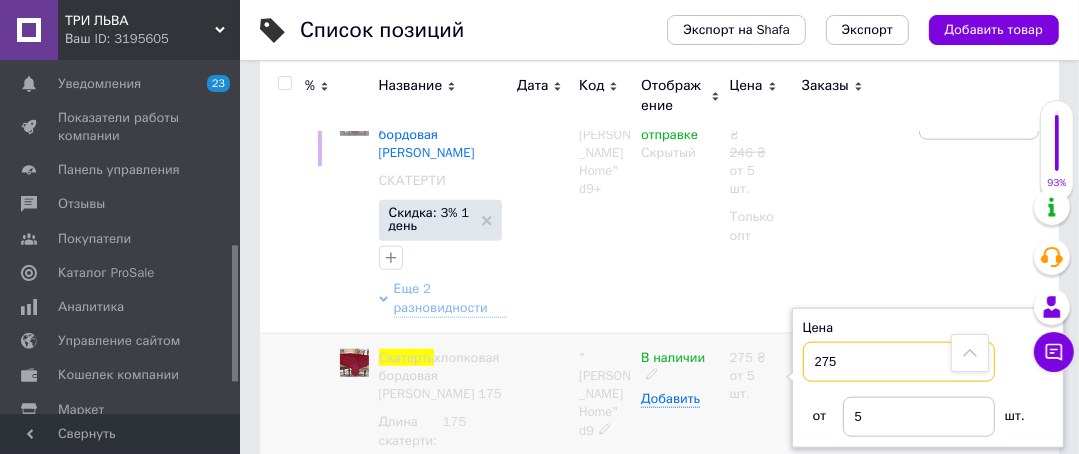 click on "275" at bounding box center (899, 362) 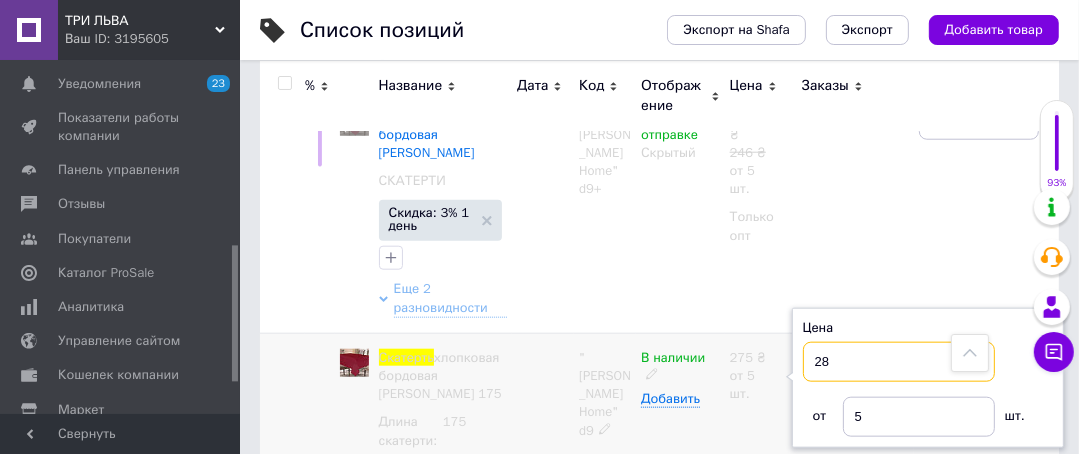 type on "280" 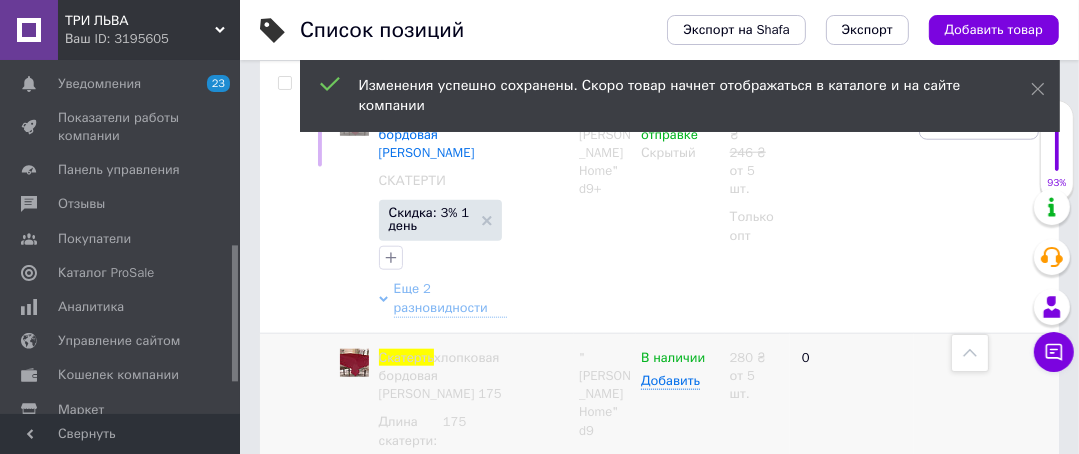scroll, scrollTop: 1520, scrollLeft: 0, axis: vertical 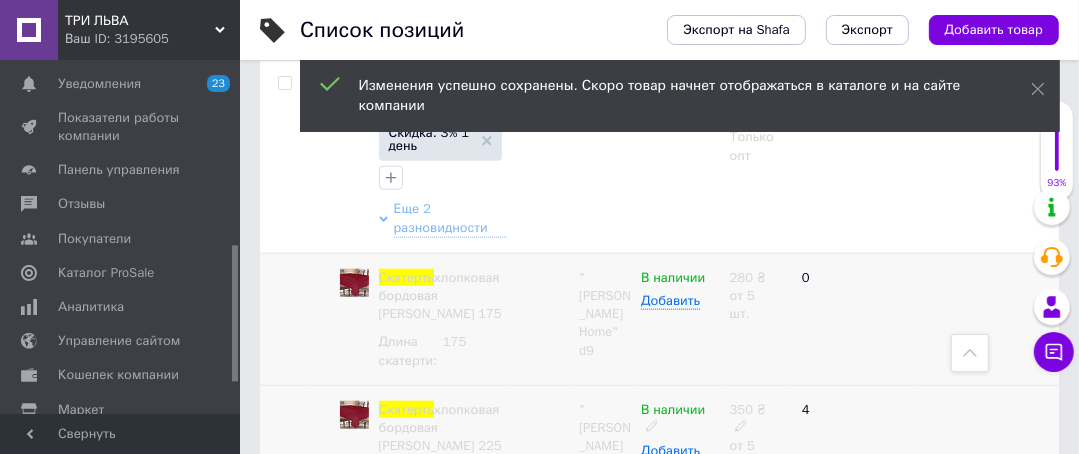 click 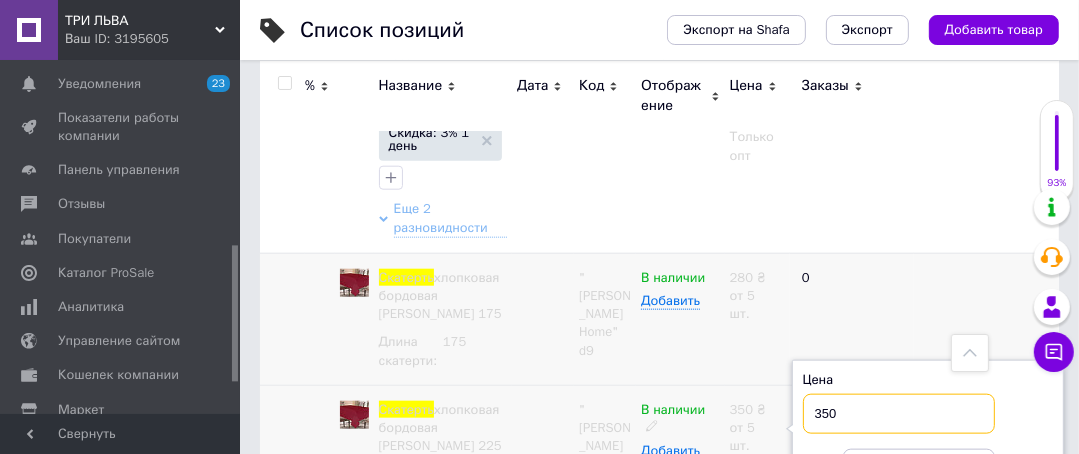 click on "350" at bounding box center (899, 414) 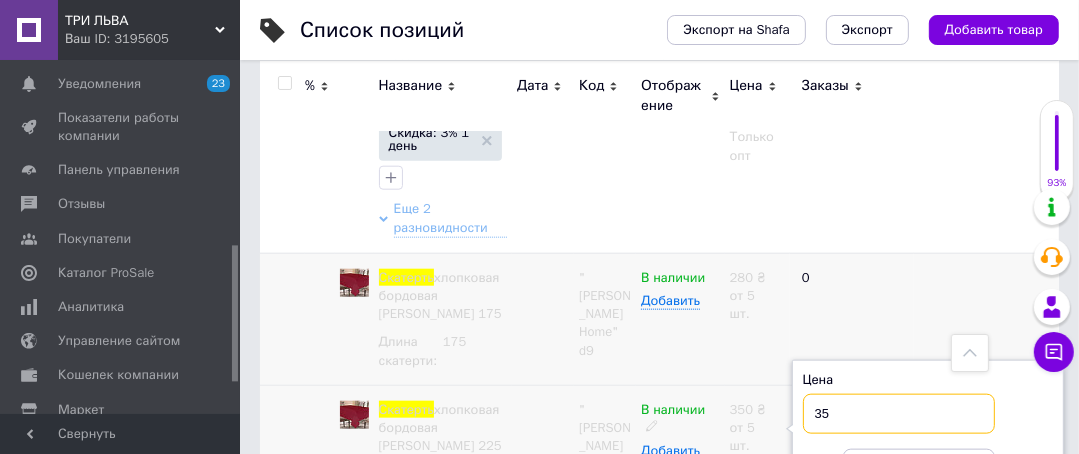 type on "351" 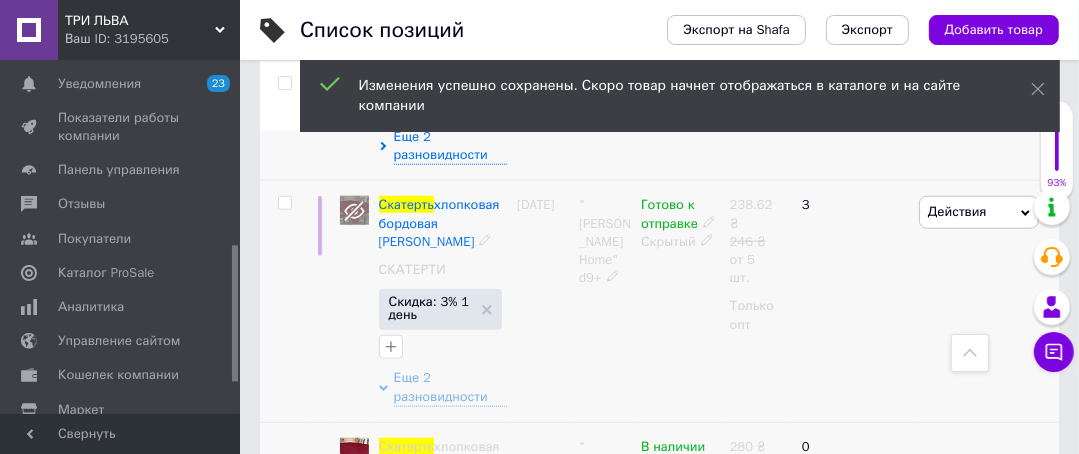 scroll, scrollTop: 1280, scrollLeft: 0, axis: vertical 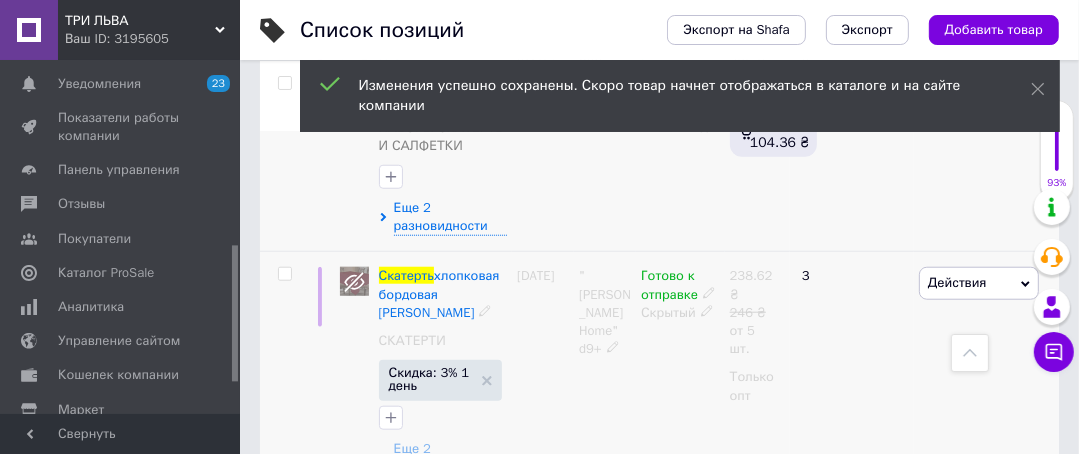 click 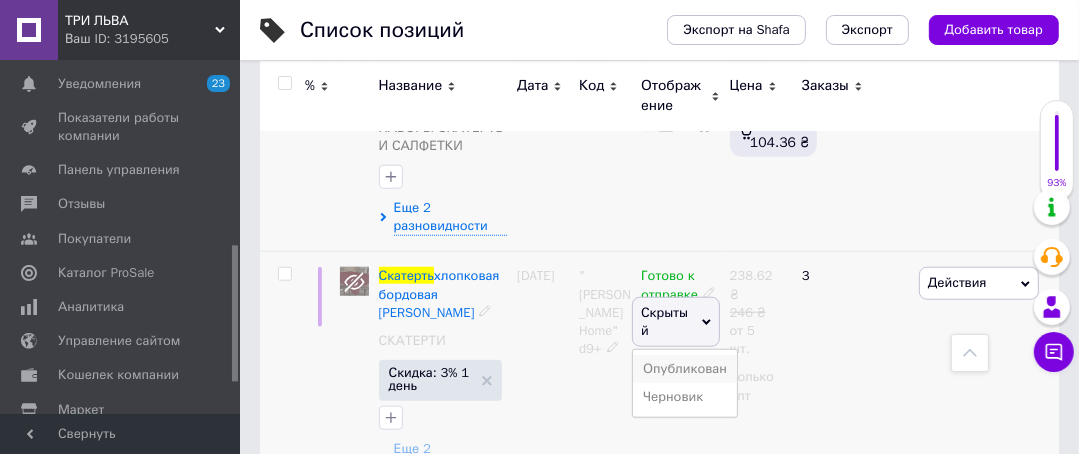 click on "Опубликован" at bounding box center [685, 369] 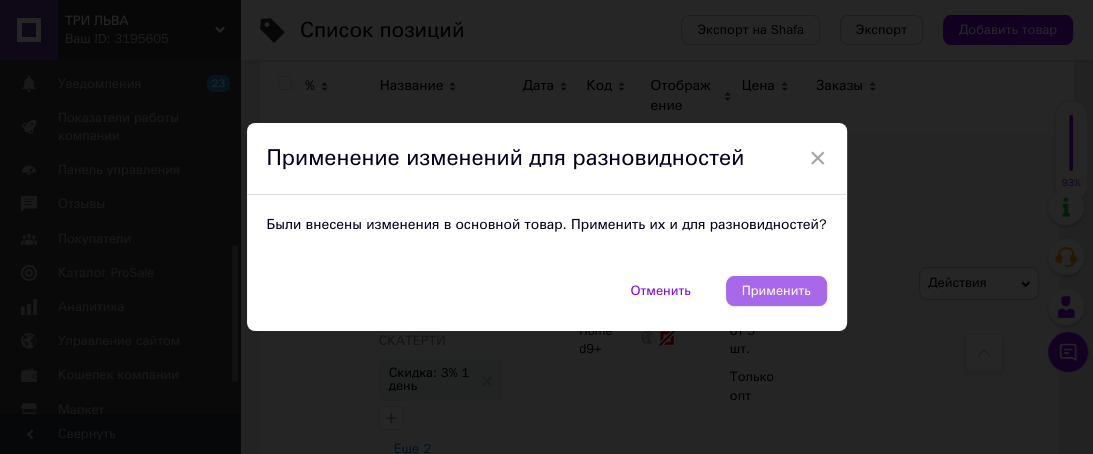click on "Применить" at bounding box center (776, 291) 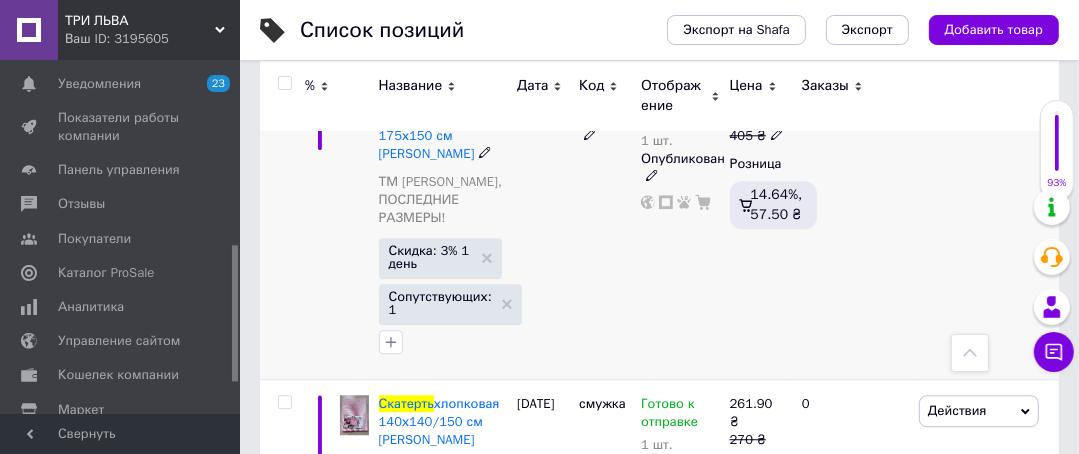 scroll, scrollTop: 3760, scrollLeft: 0, axis: vertical 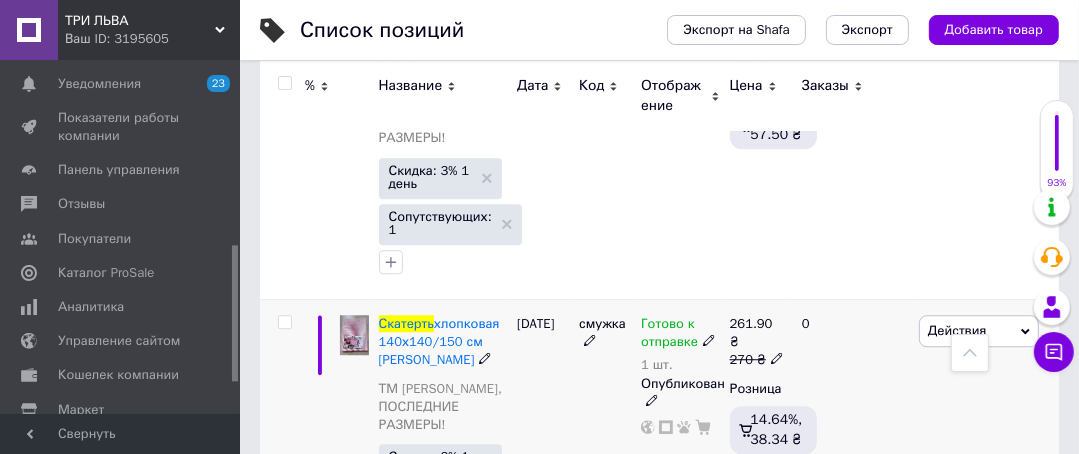 click 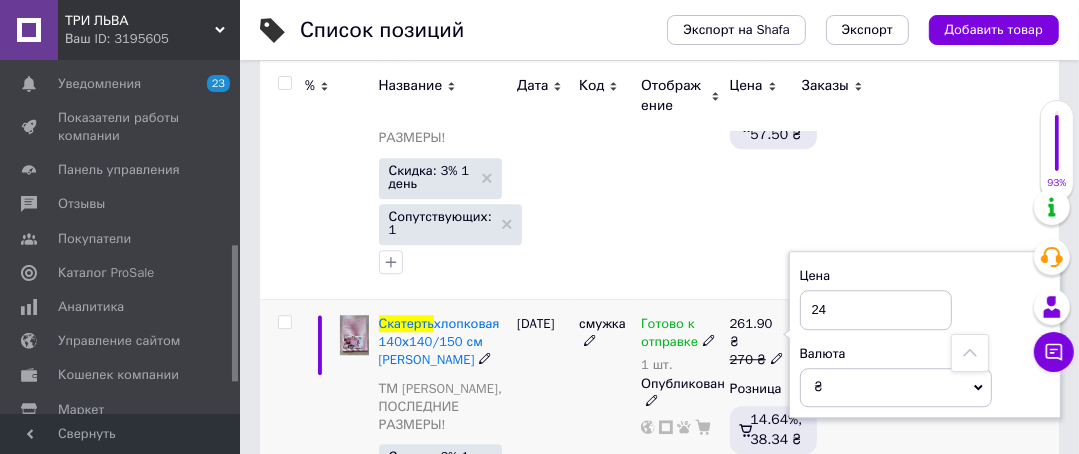 type on "246" 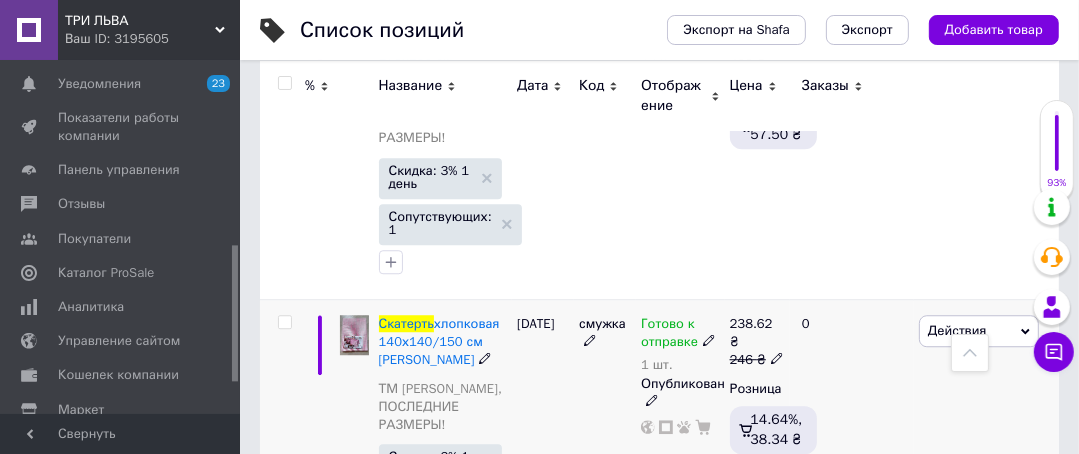 scroll, scrollTop: 4000, scrollLeft: 0, axis: vertical 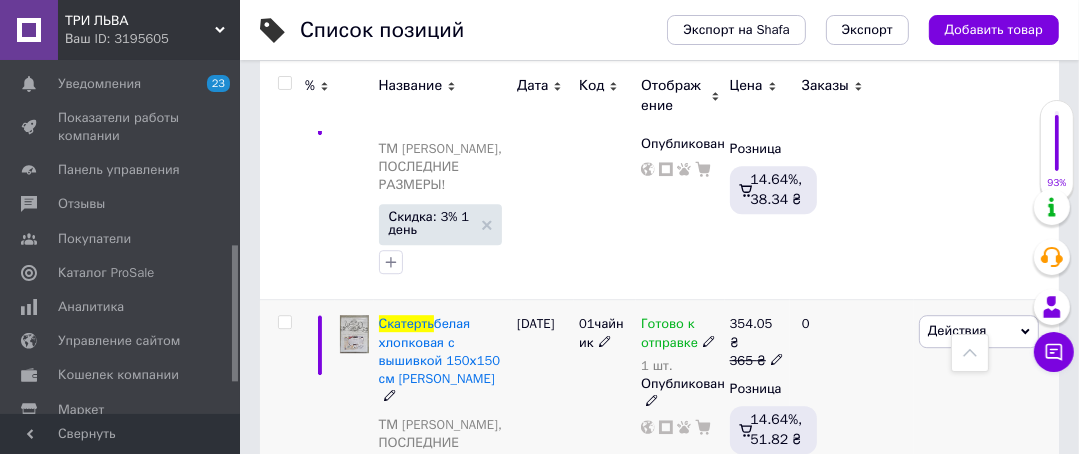 click 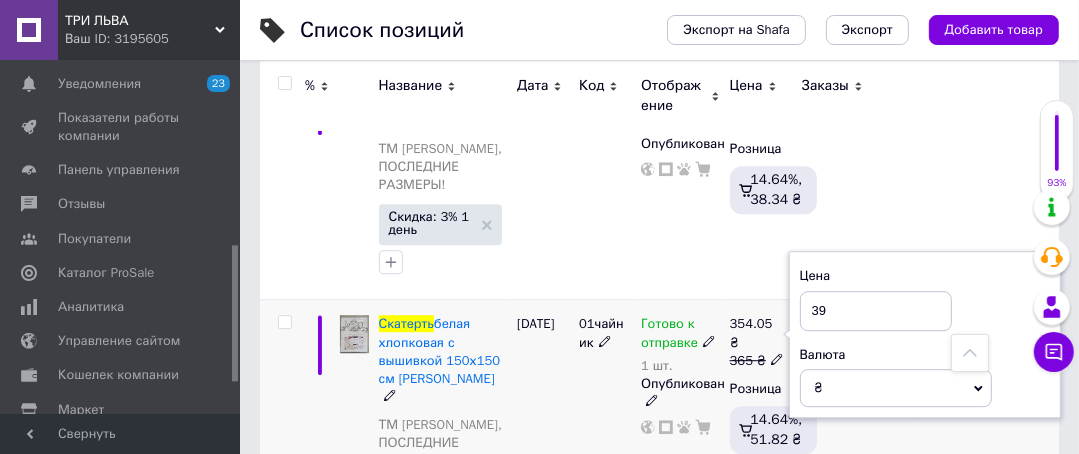 type on "390" 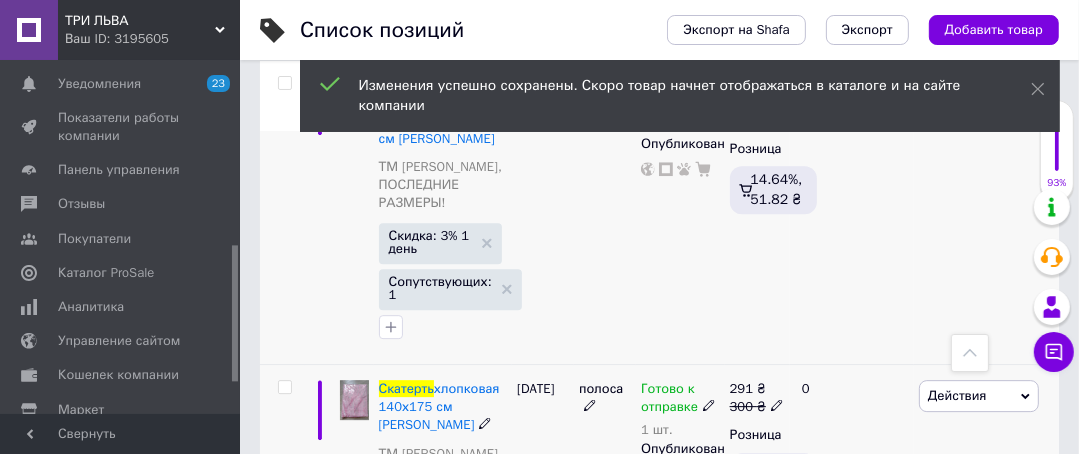 scroll, scrollTop: 4400, scrollLeft: 0, axis: vertical 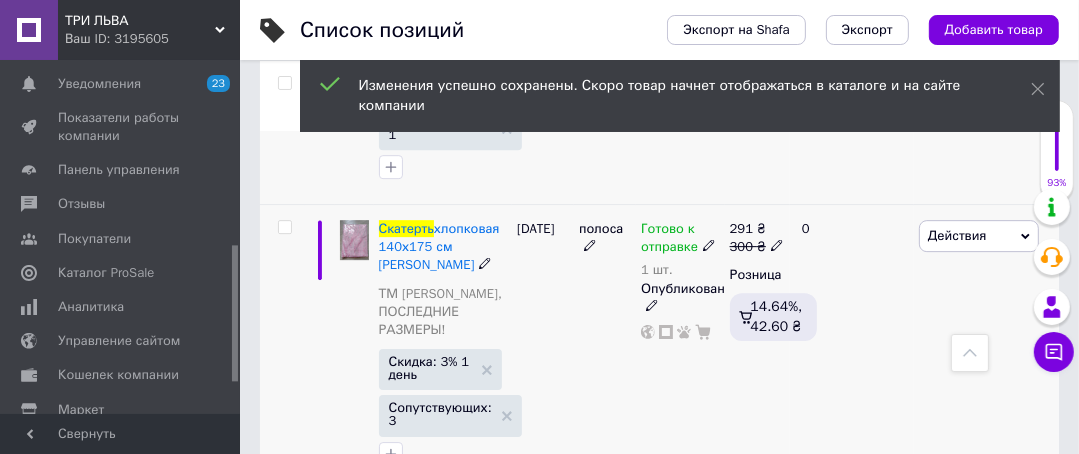 click 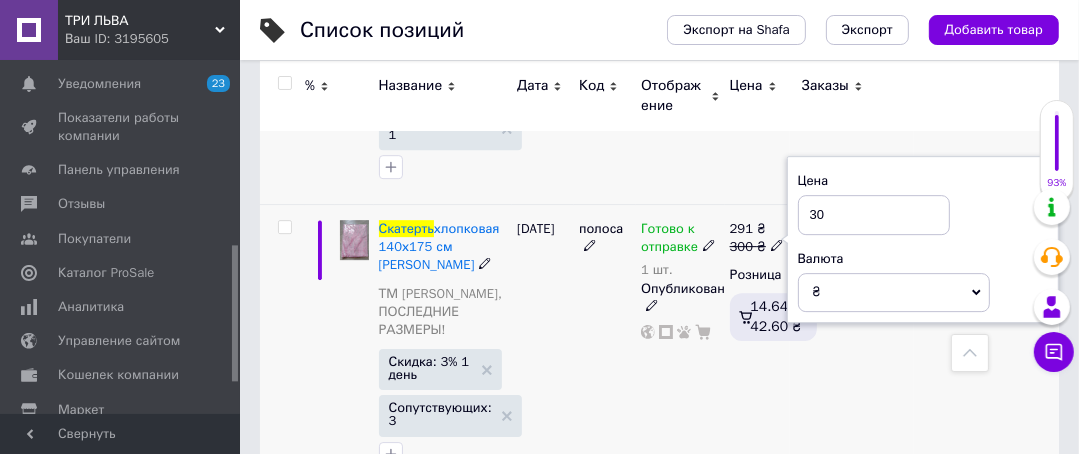 type on "3" 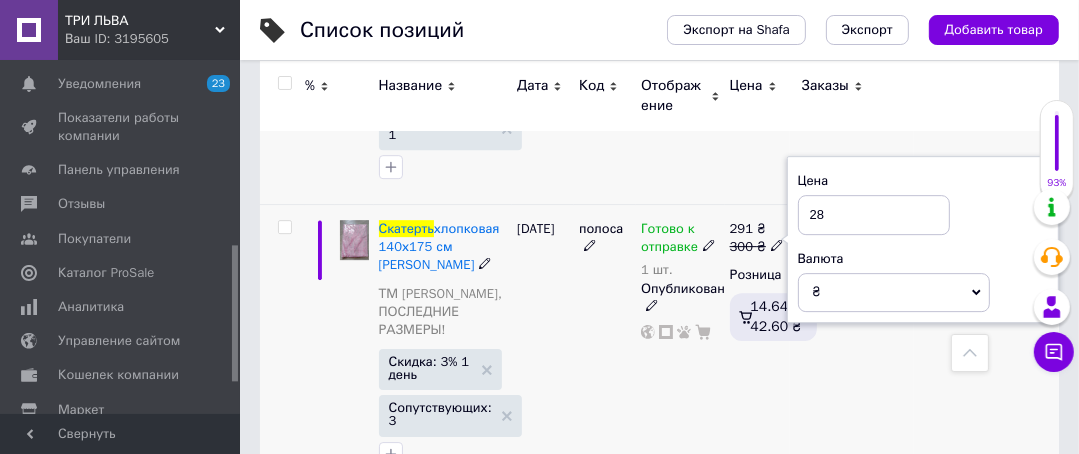 type on "280" 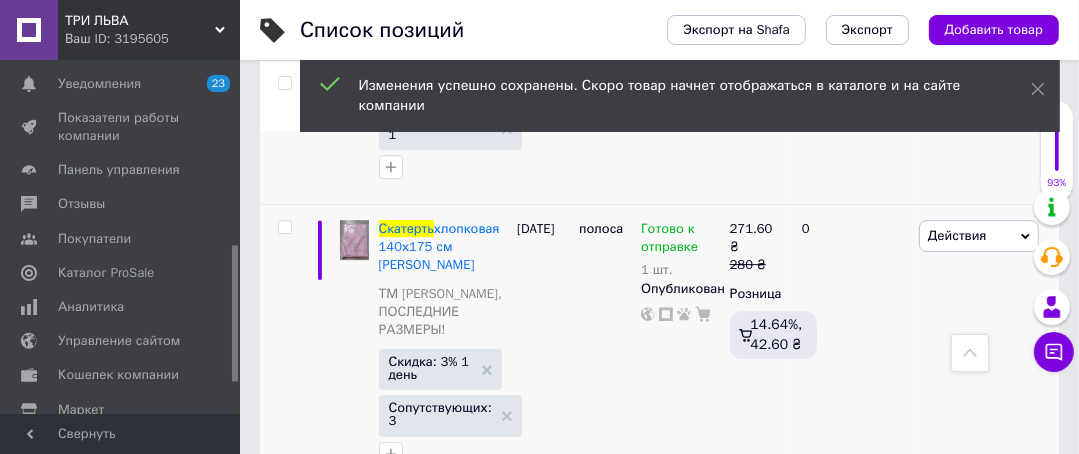 scroll, scrollTop: 4640, scrollLeft: 0, axis: vertical 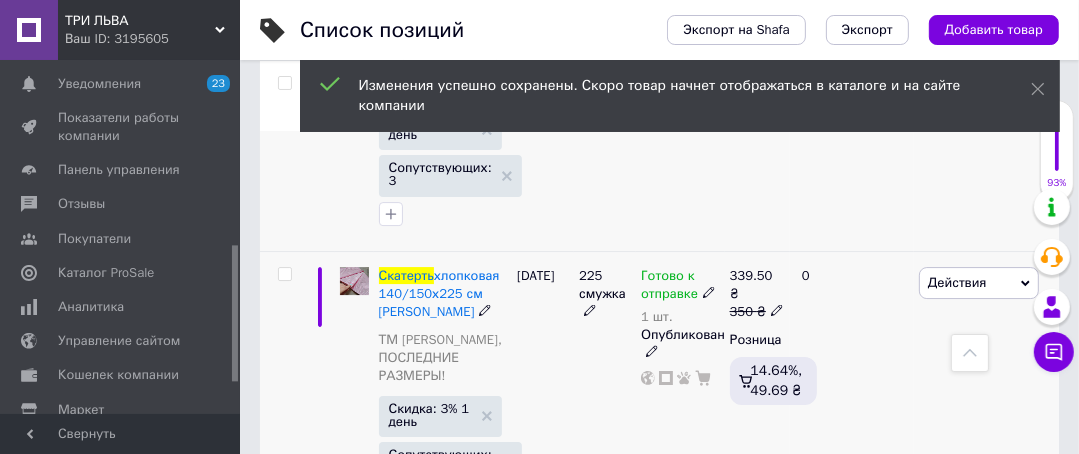 click 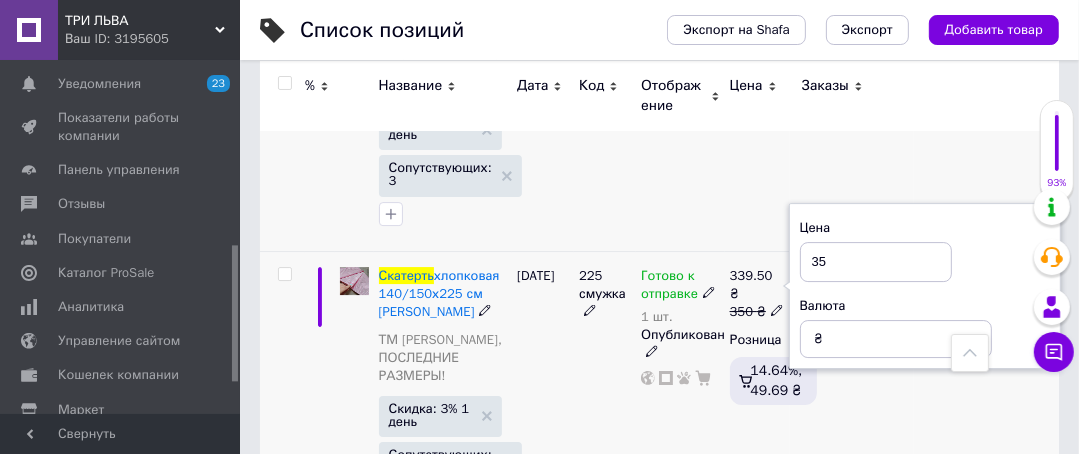 type on "351" 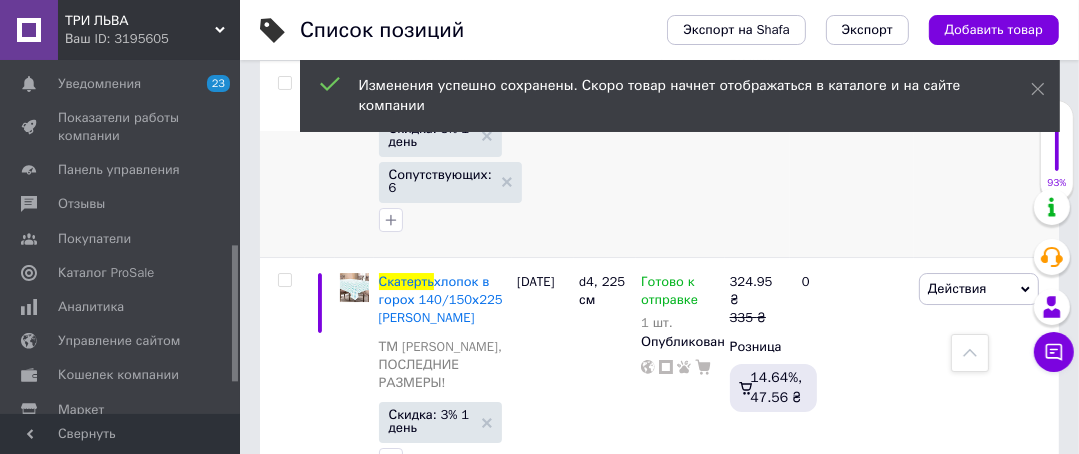 scroll, scrollTop: 5040, scrollLeft: 0, axis: vertical 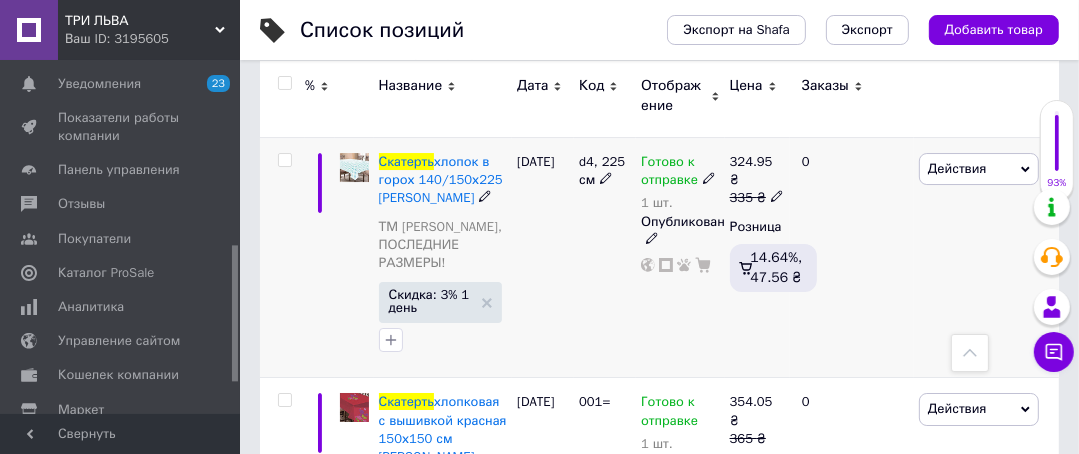 click 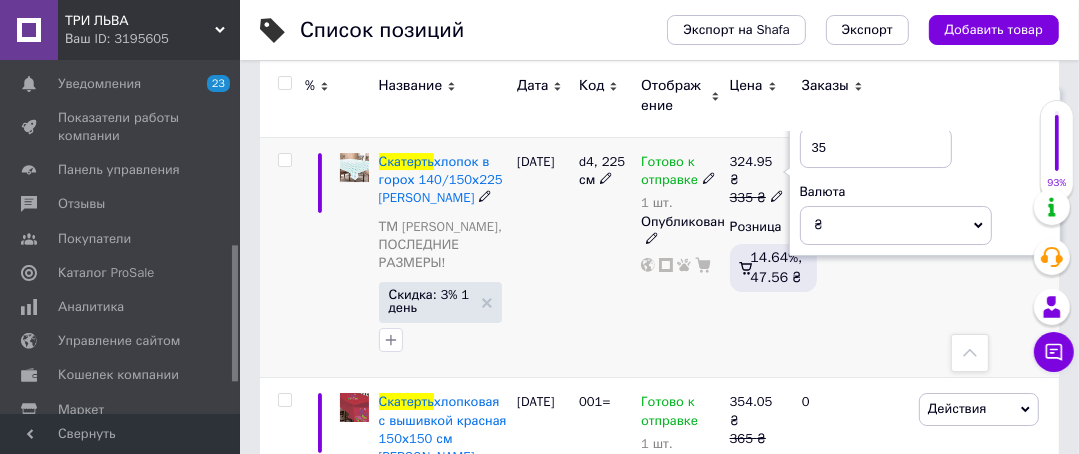 type on "351" 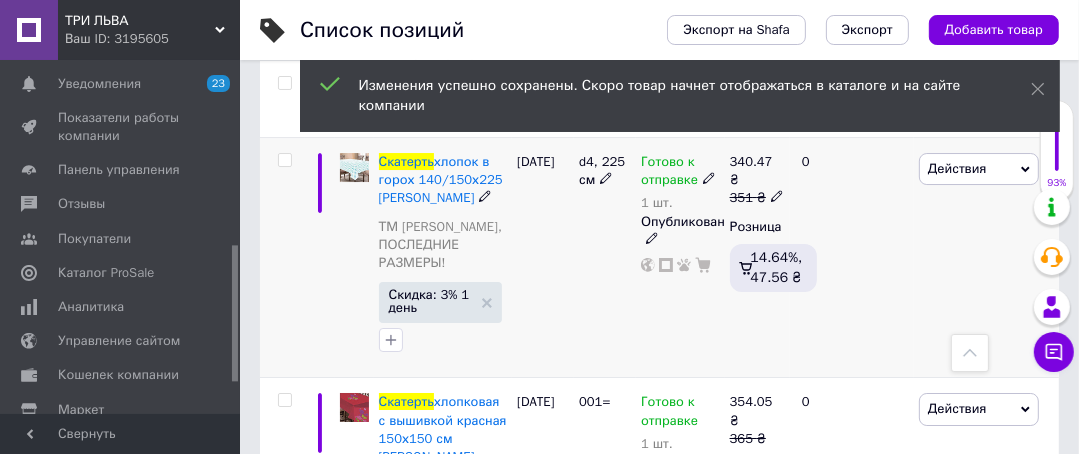 scroll, scrollTop: 5200, scrollLeft: 0, axis: vertical 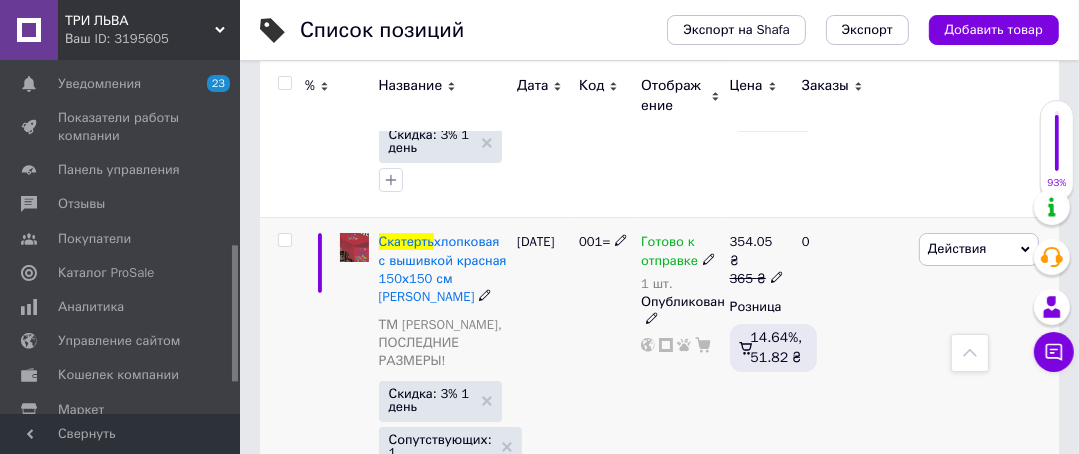 click 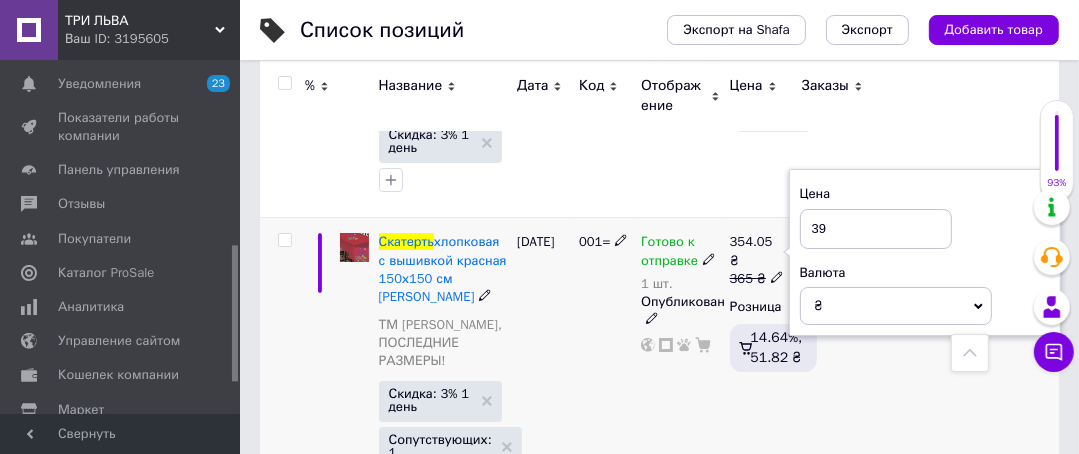type on "390" 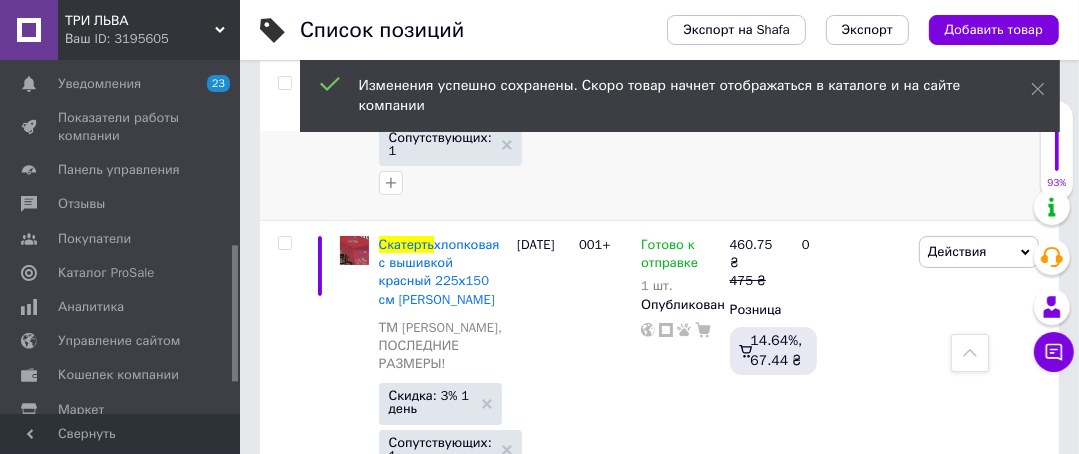 scroll, scrollTop: 5520, scrollLeft: 0, axis: vertical 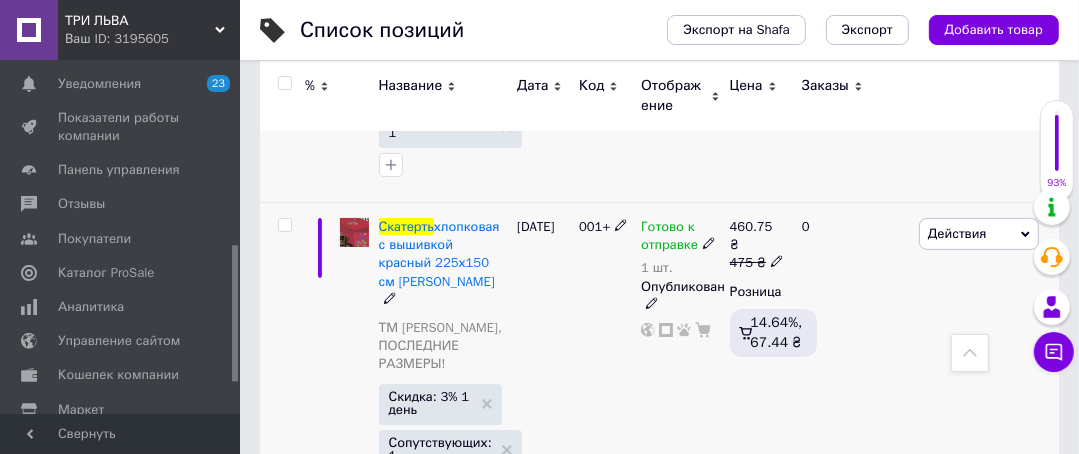 click 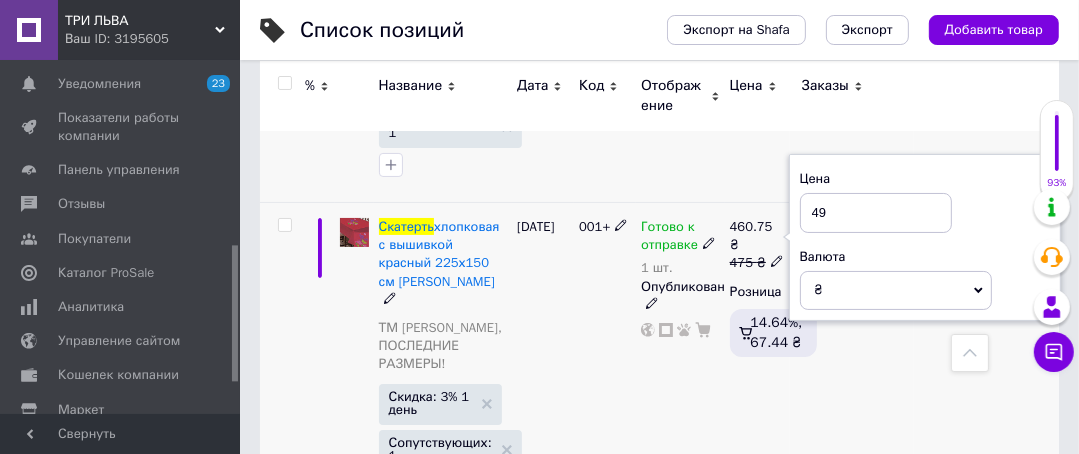 type on "495" 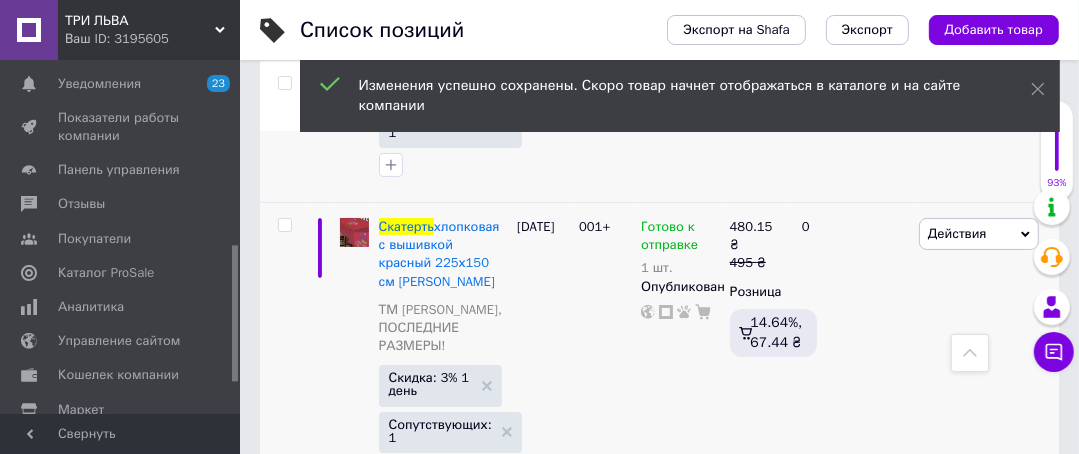 scroll, scrollTop: 5840, scrollLeft: 0, axis: vertical 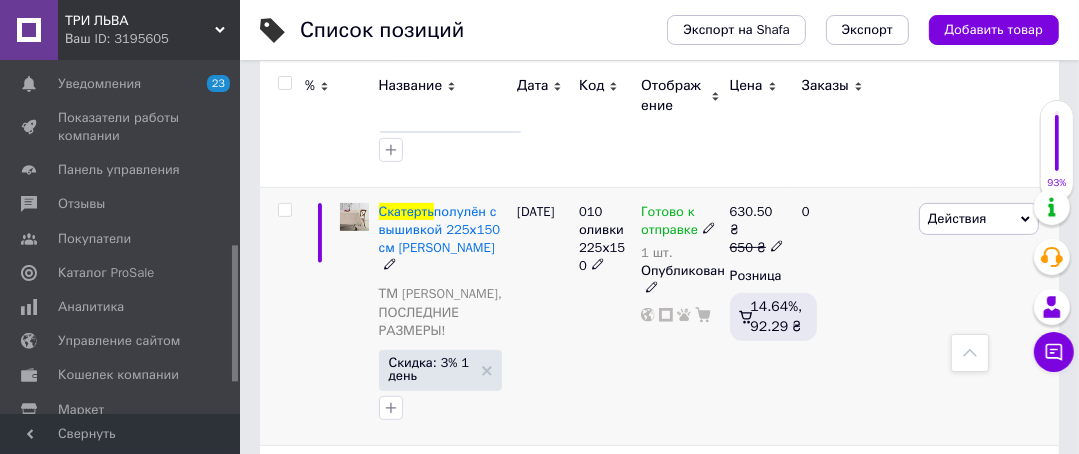 click 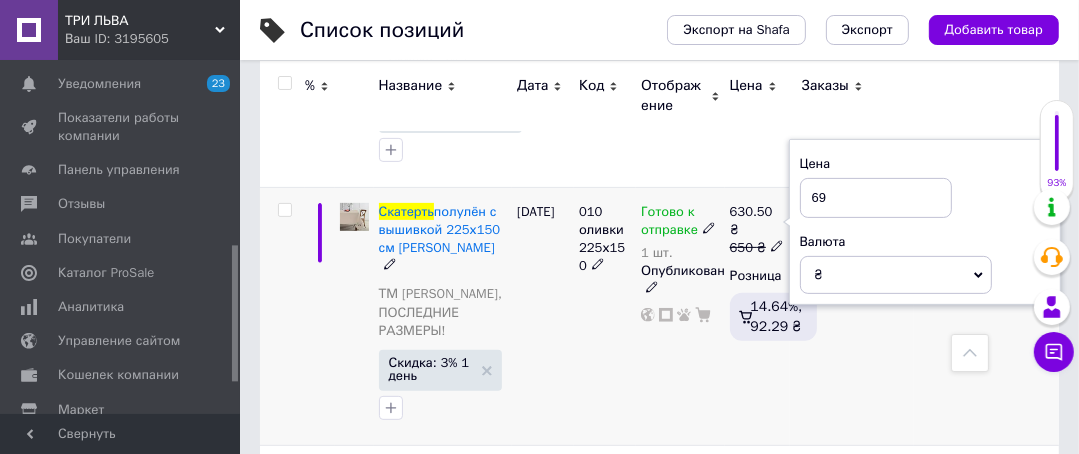 type on "693" 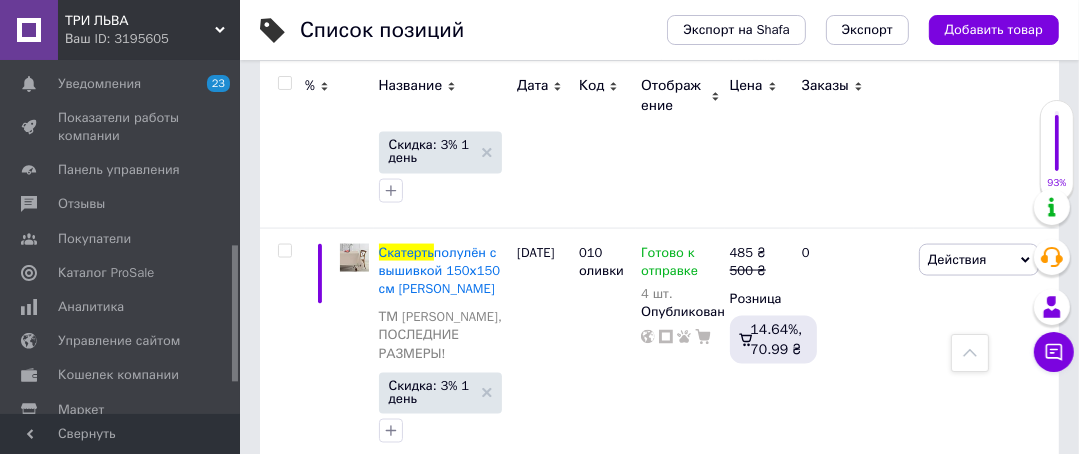 scroll, scrollTop: 7600, scrollLeft: 0, axis: vertical 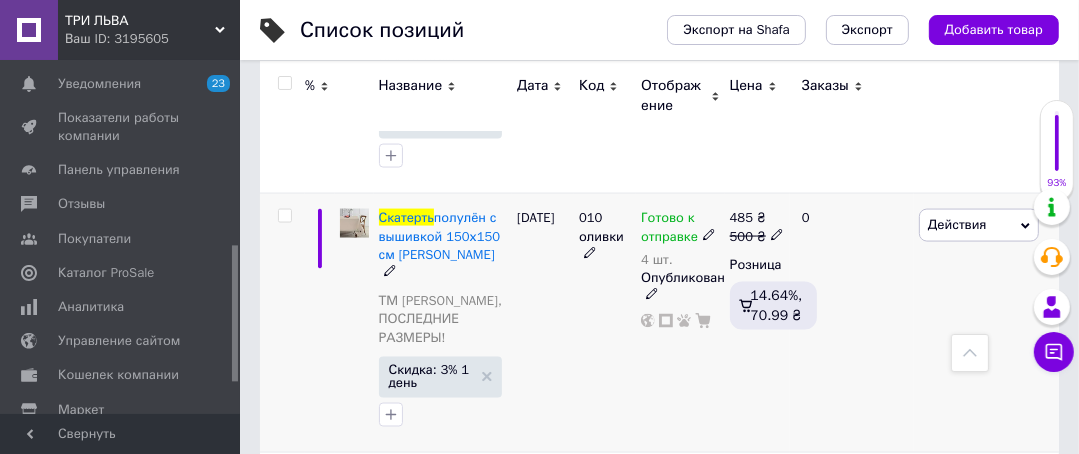 click 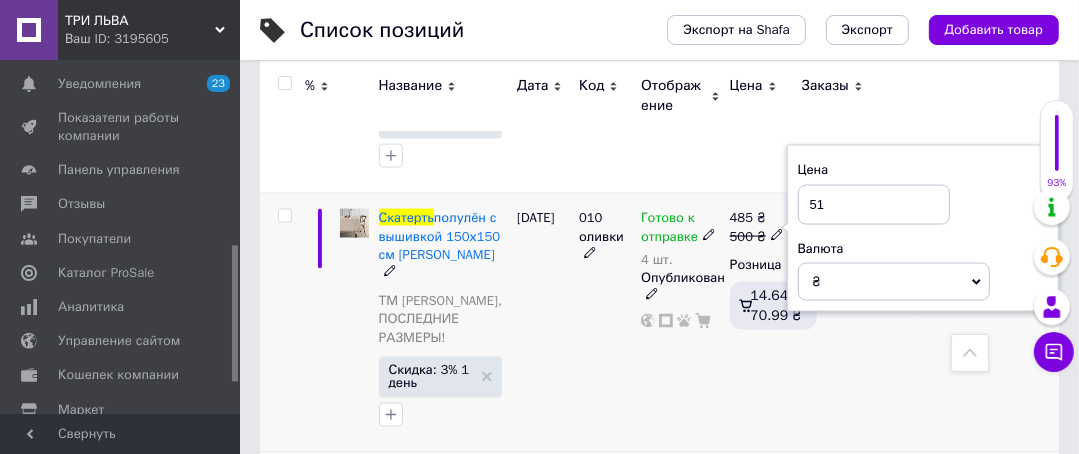 type on "515" 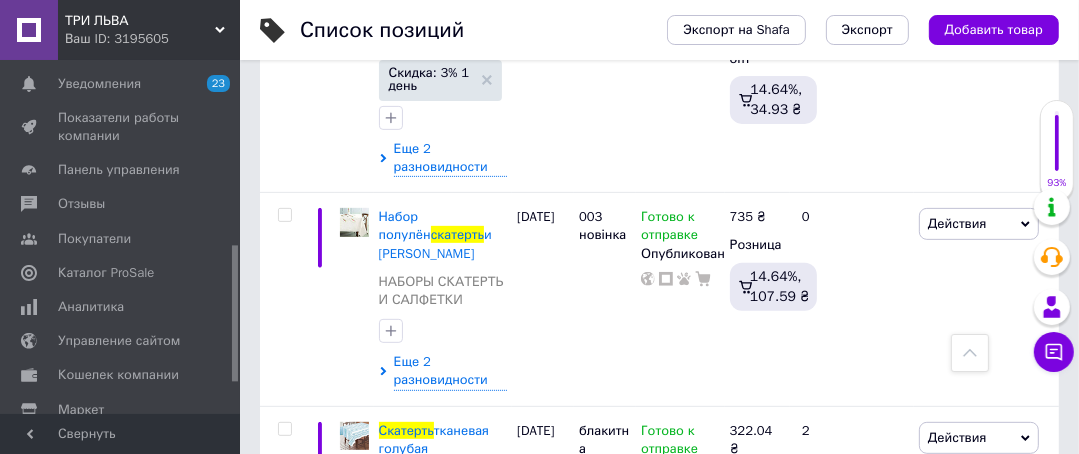 scroll, scrollTop: 0, scrollLeft: 0, axis: both 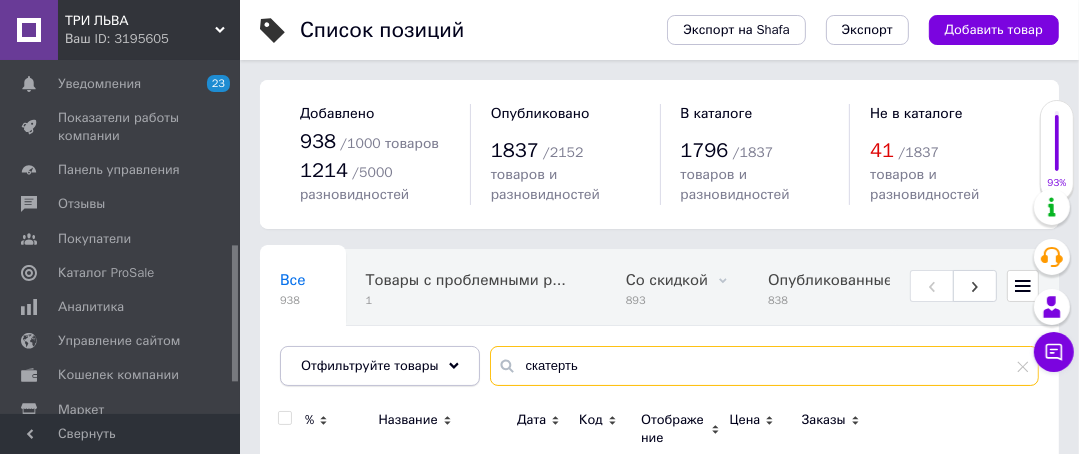 drag, startPoint x: 596, startPoint y: 365, endPoint x: 412, endPoint y: 374, distance: 184.21997 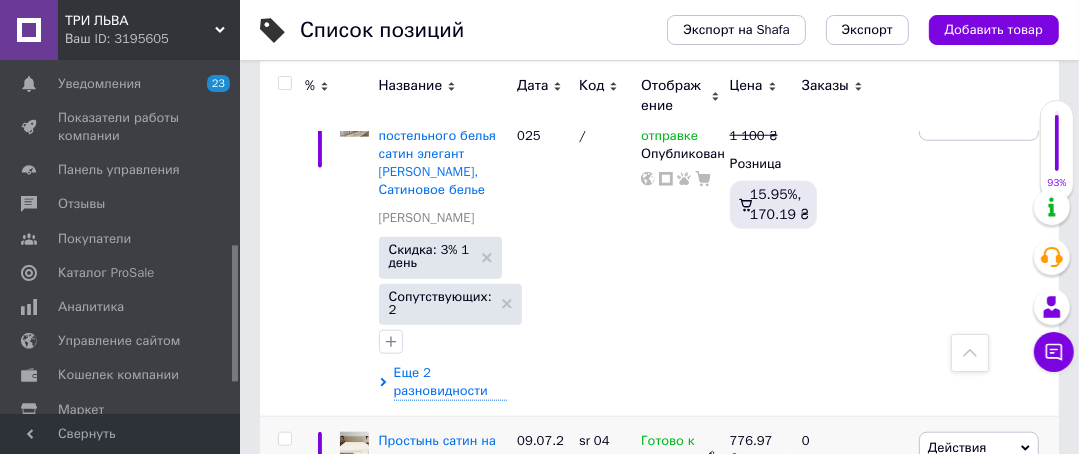 scroll, scrollTop: 1600, scrollLeft: 0, axis: vertical 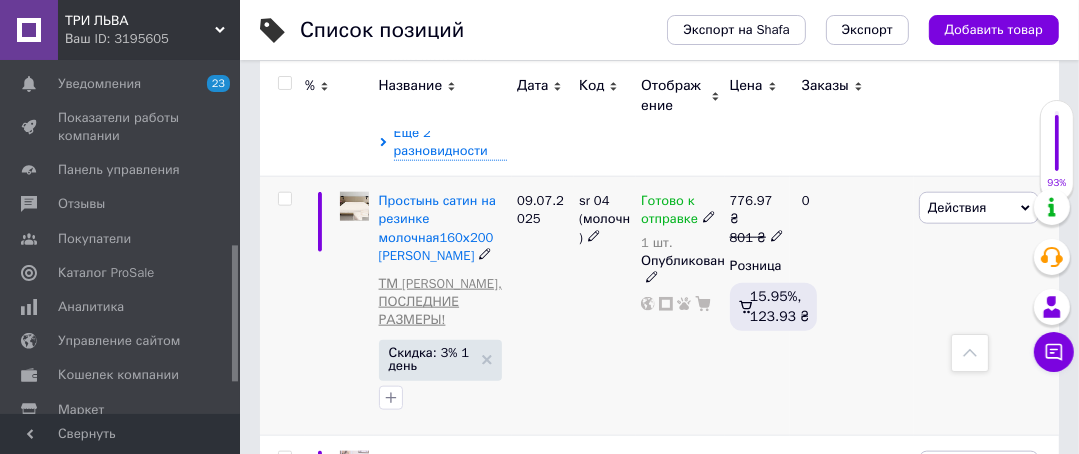 type 